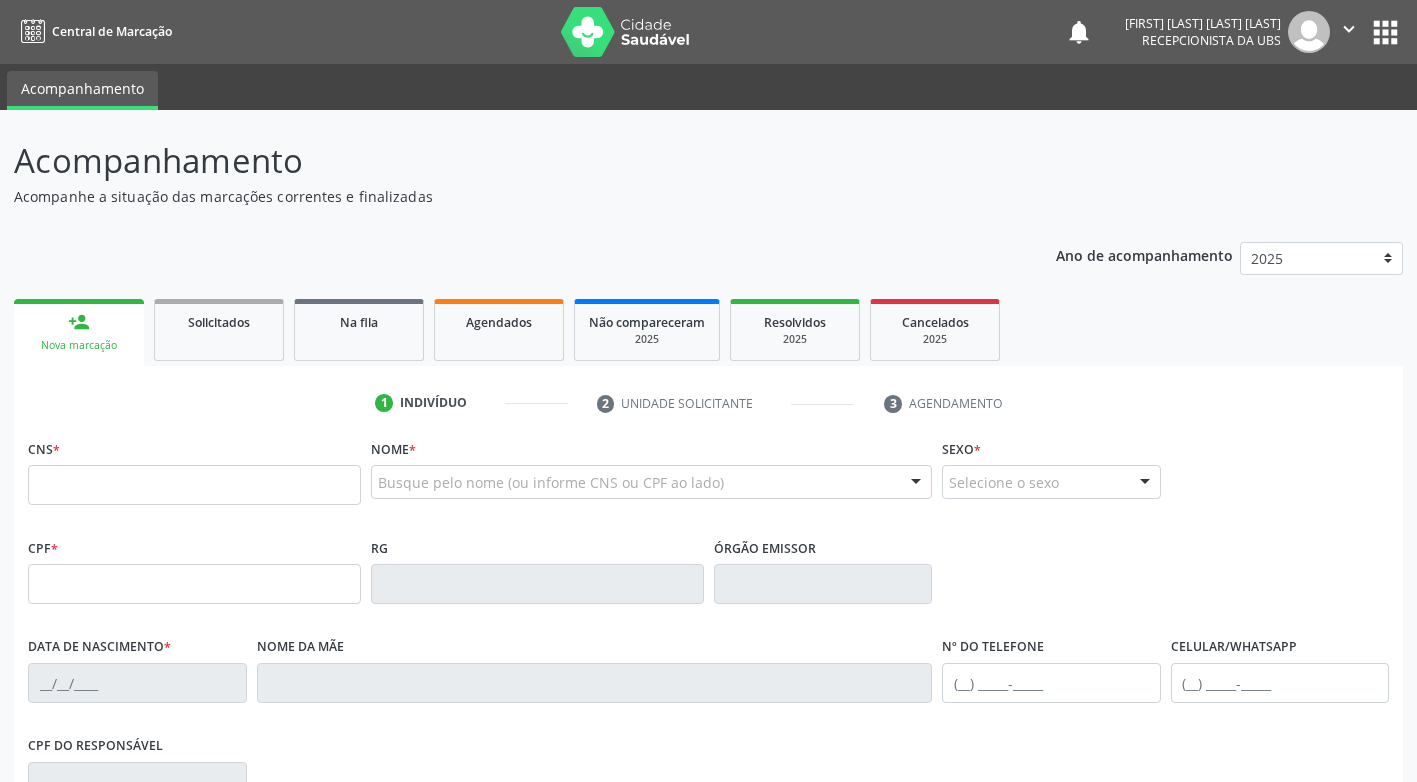 scroll, scrollTop: 0, scrollLeft: 0, axis: both 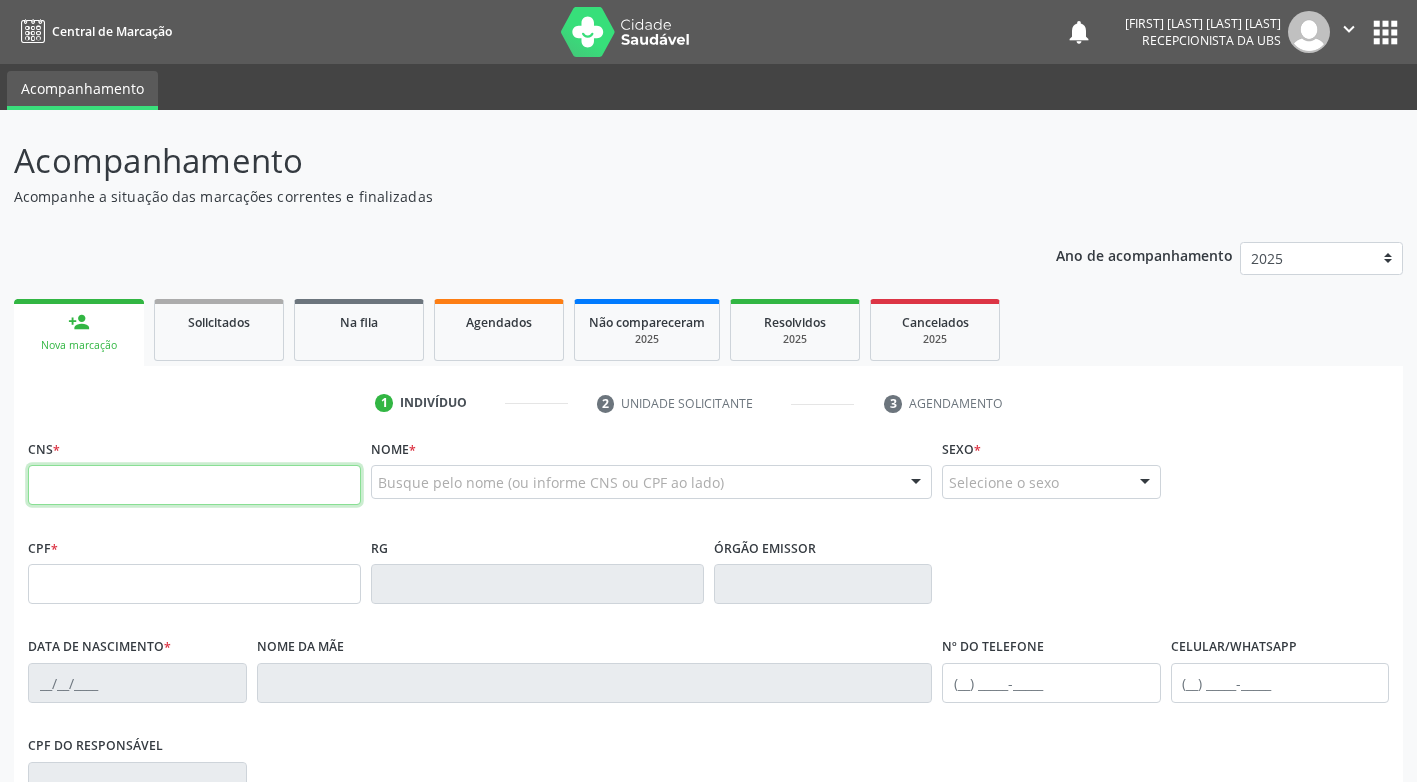 click at bounding box center [194, 485] 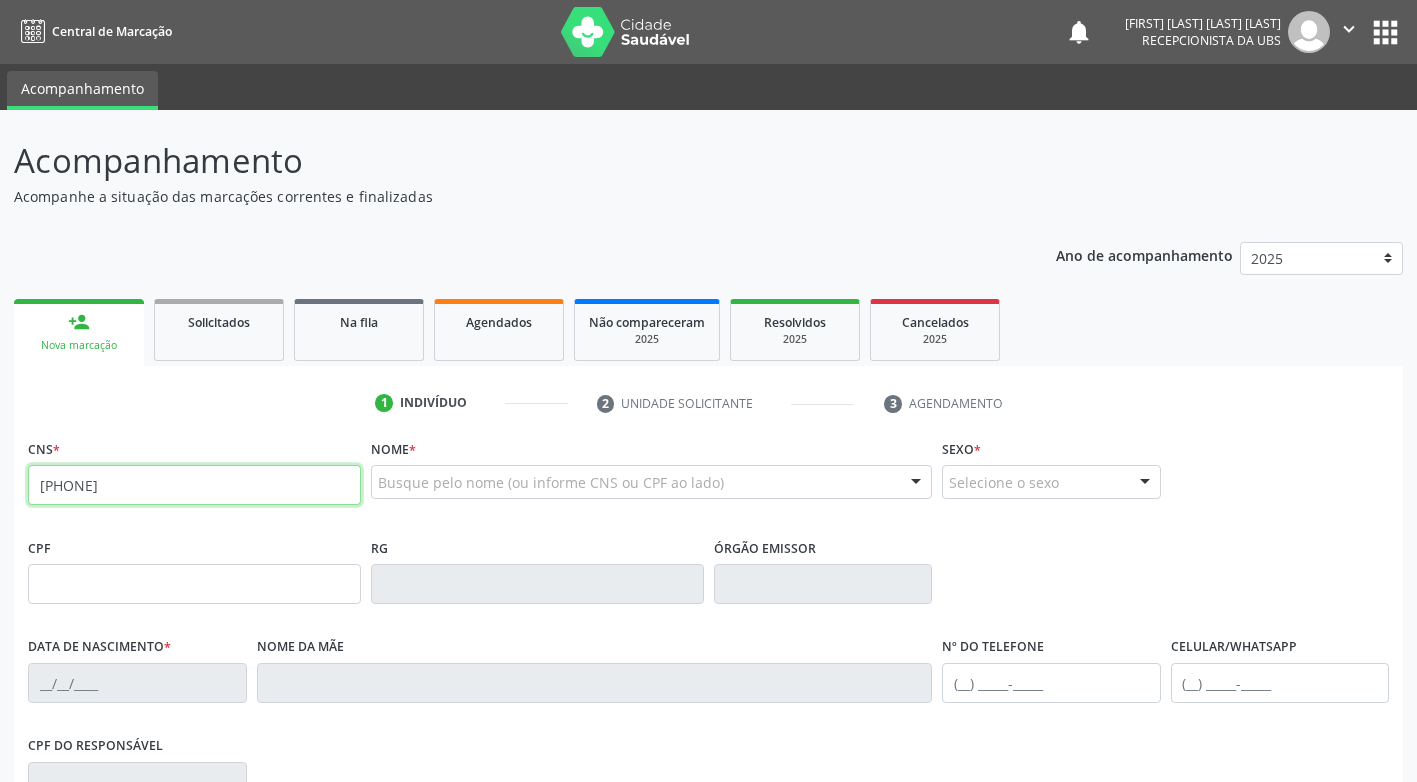 type on "[PHONE]" 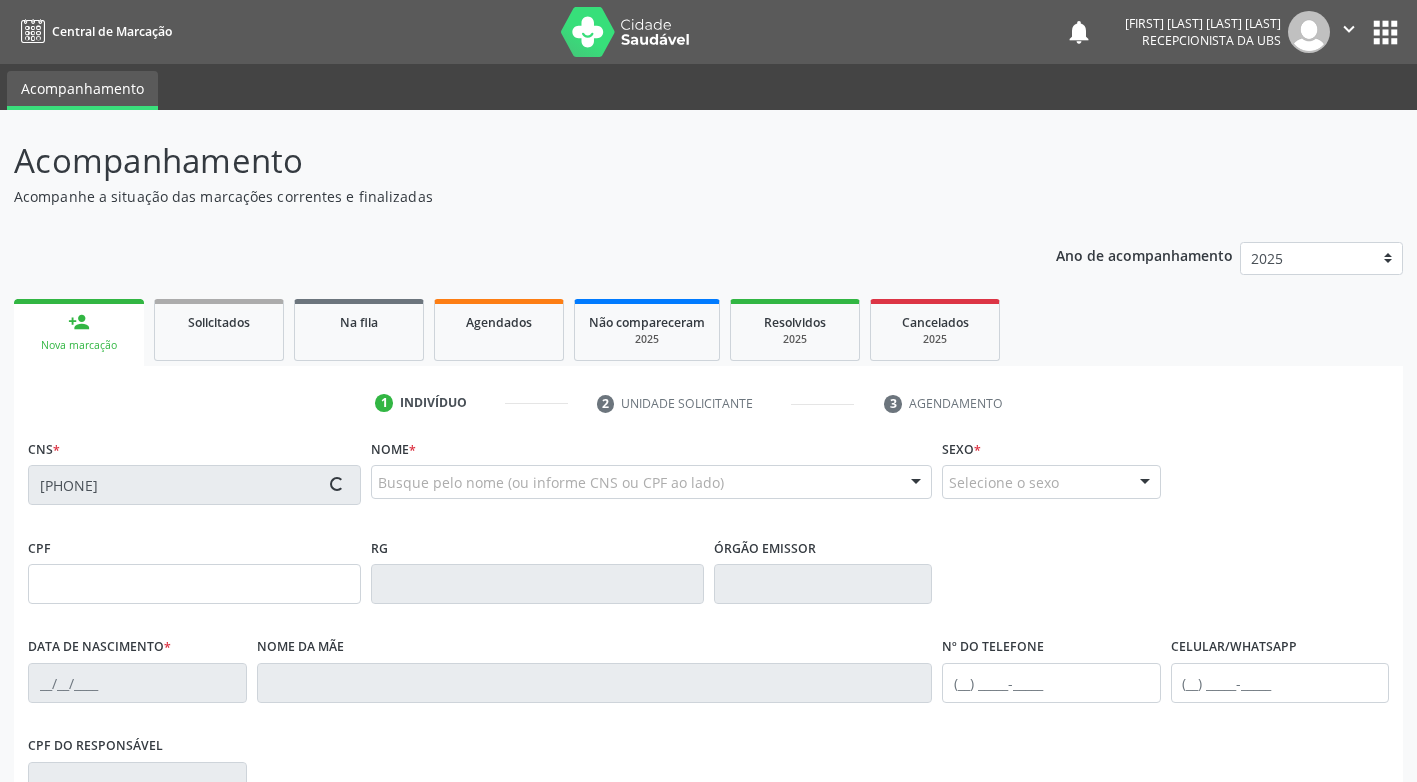 type on "[CPF]" 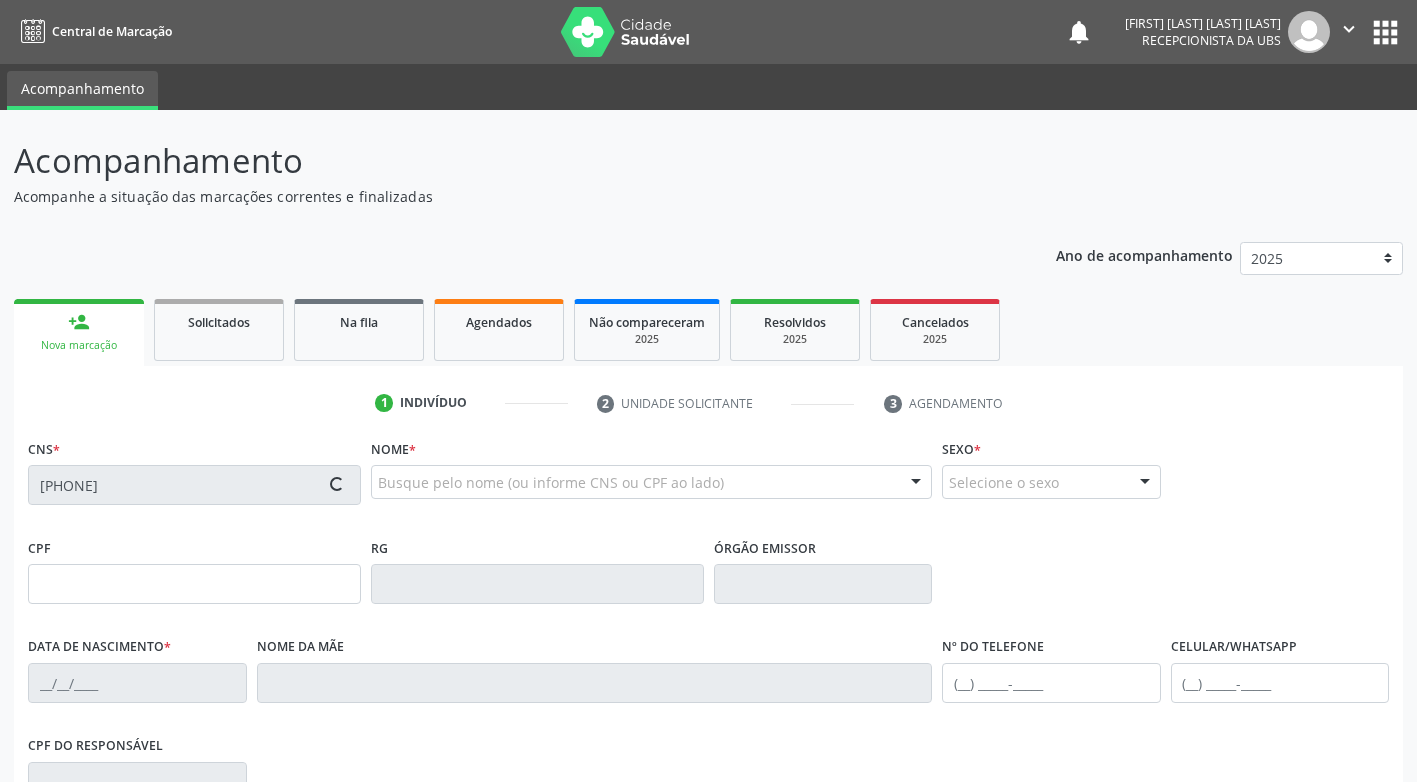 type on "[DATE]" 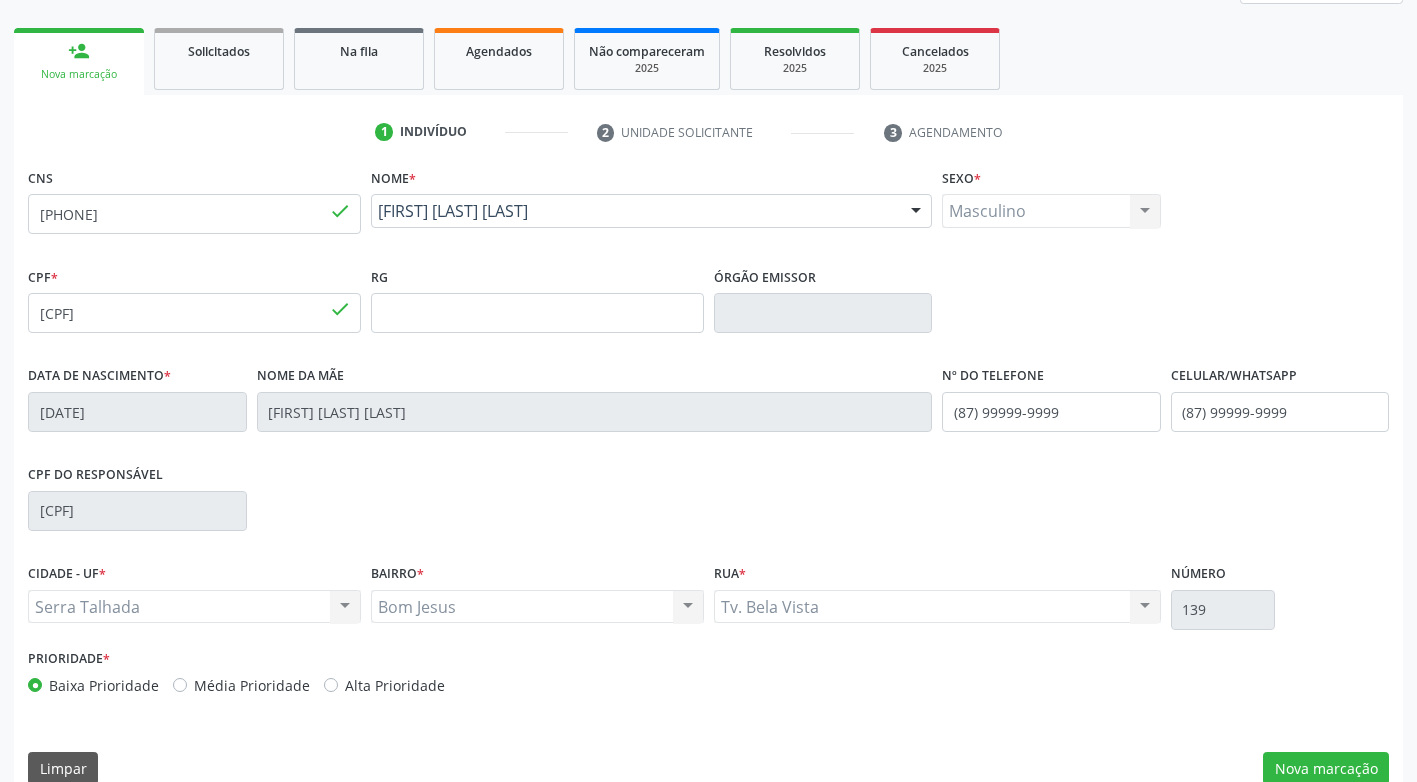 scroll, scrollTop: 302, scrollLeft: 0, axis: vertical 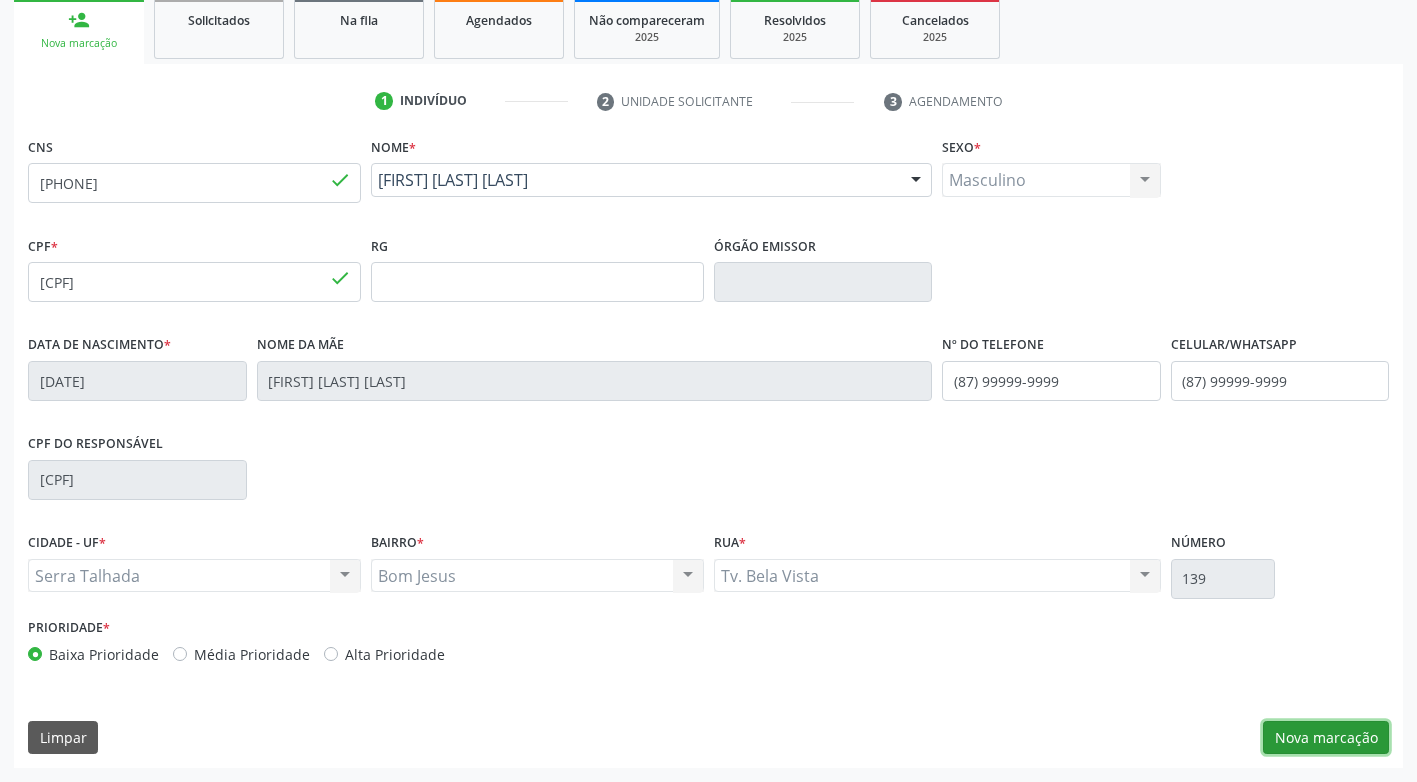 click on "Nova marcação" at bounding box center [1326, 738] 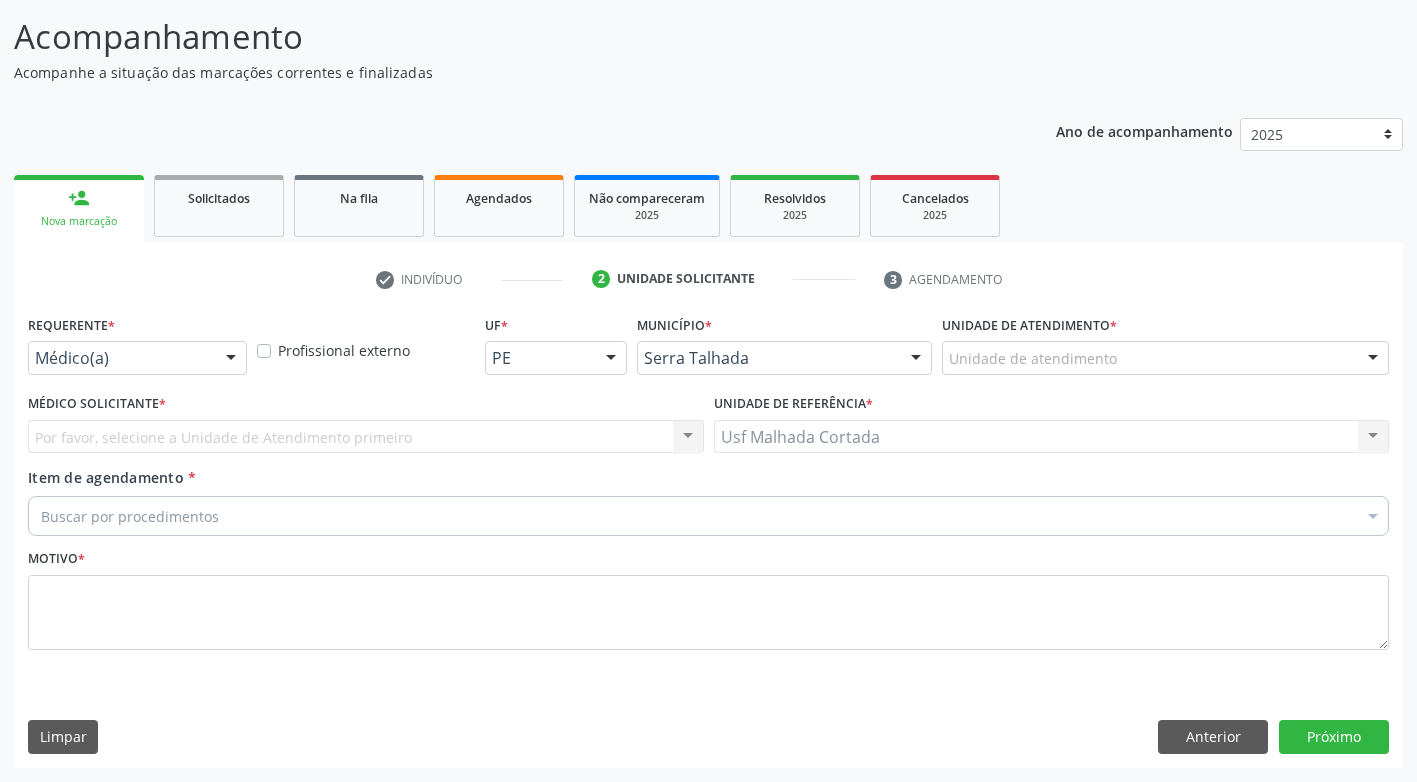 scroll, scrollTop: 124, scrollLeft: 0, axis: vertical 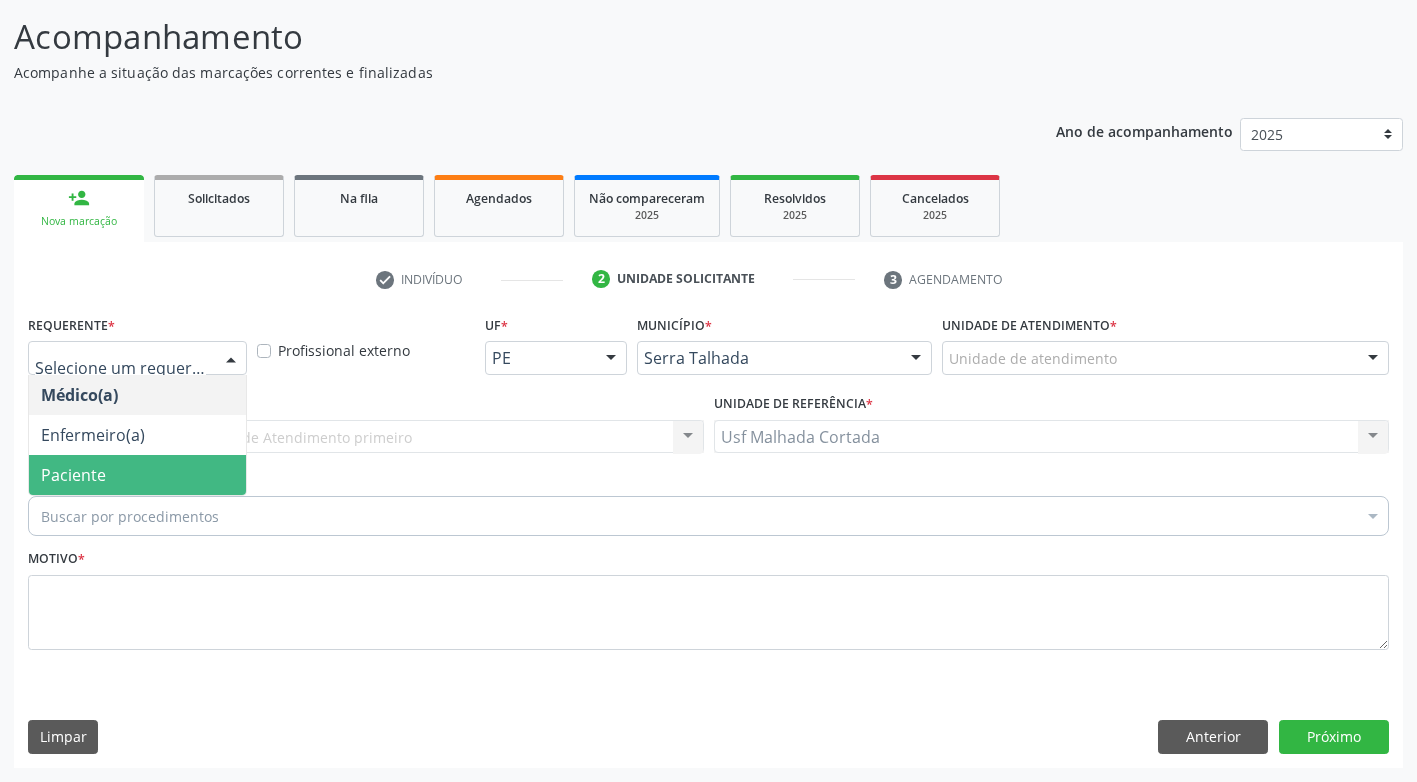 click on "Paciente" at bounding box center [137, 475] 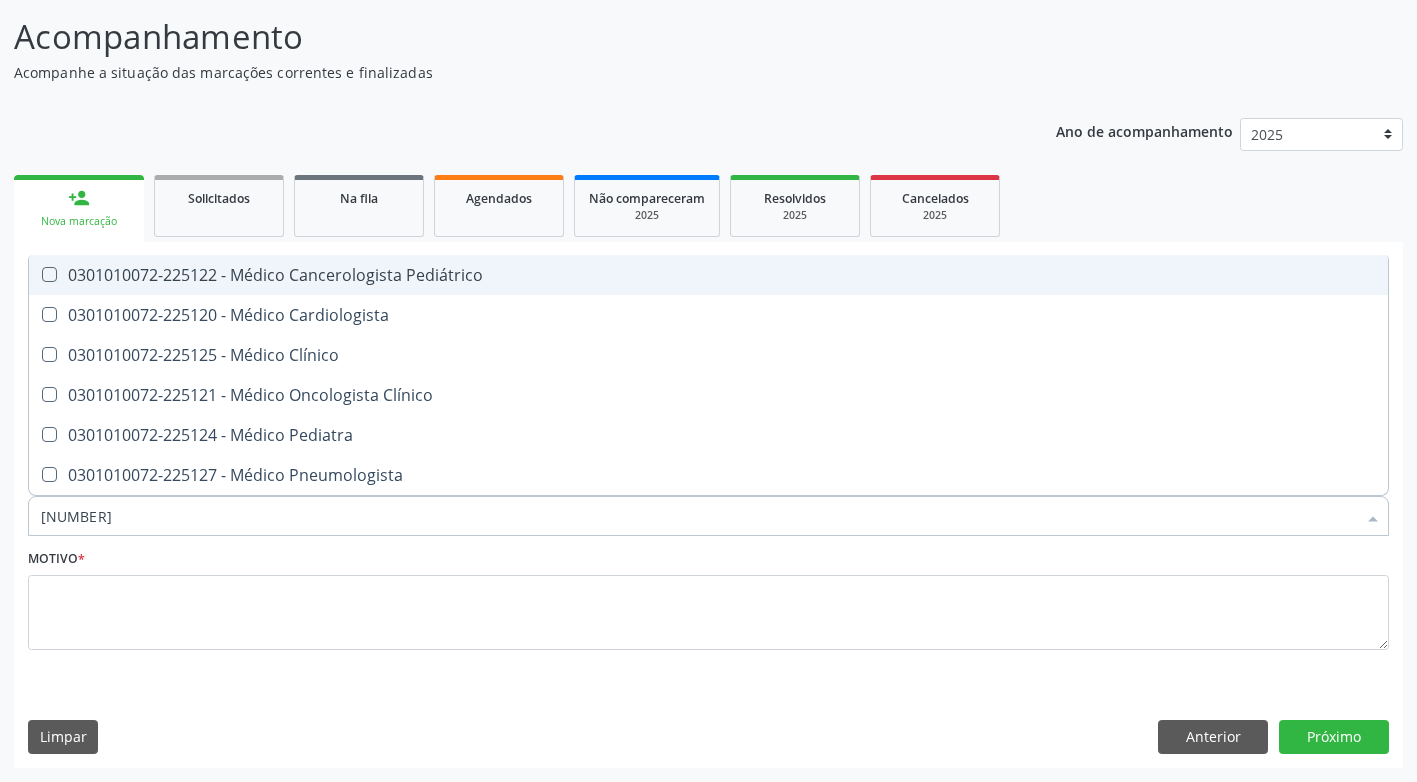 type on "[NUMBER]" 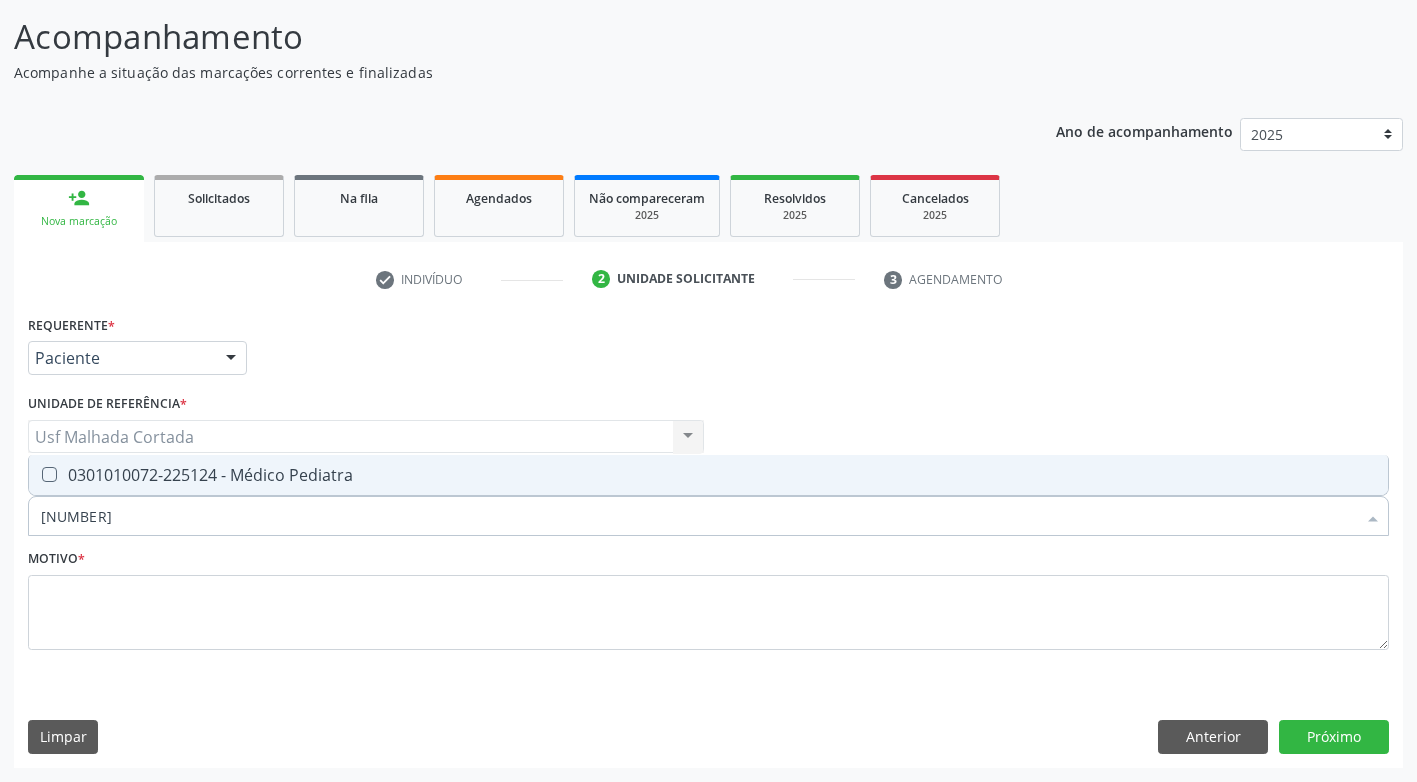 click at bounding box center [49, 474] 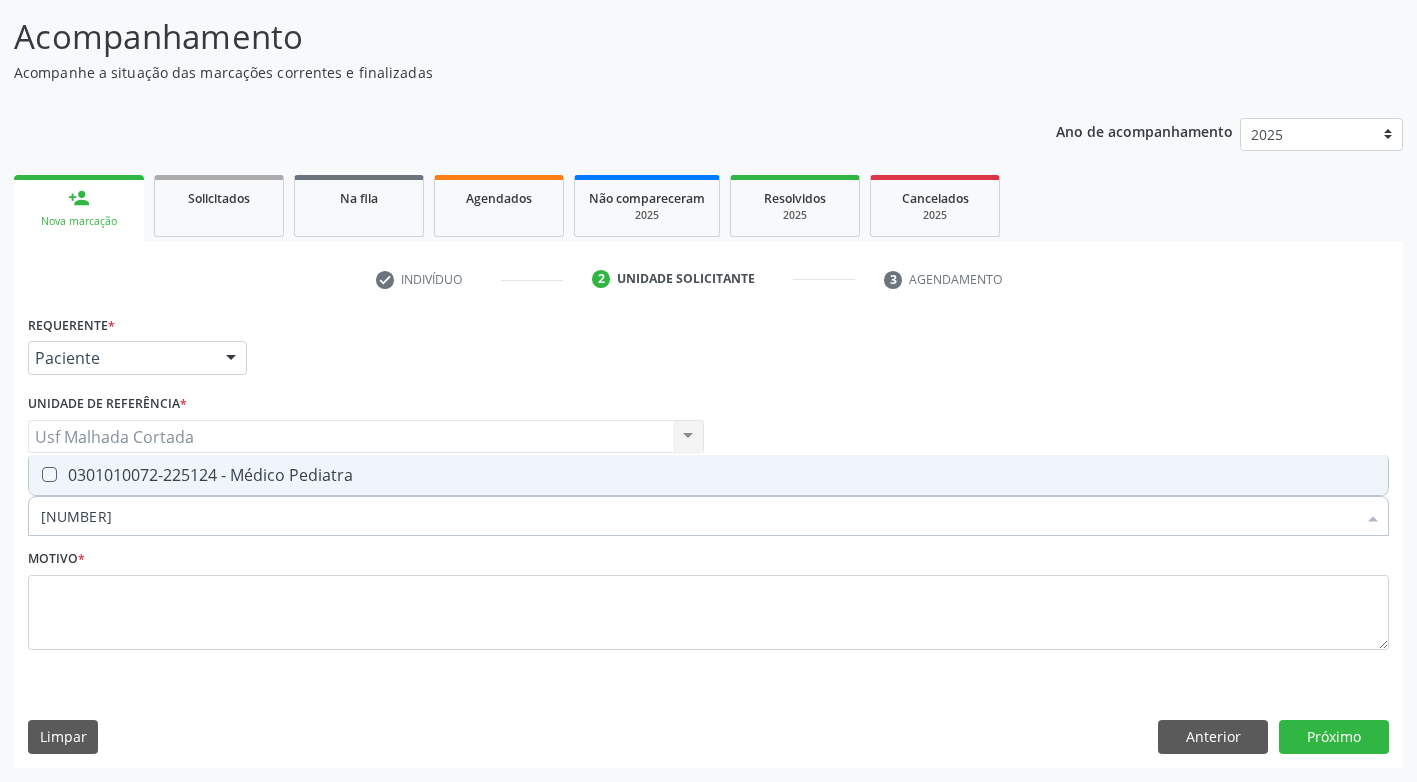 click at bounding box center [35, 474] 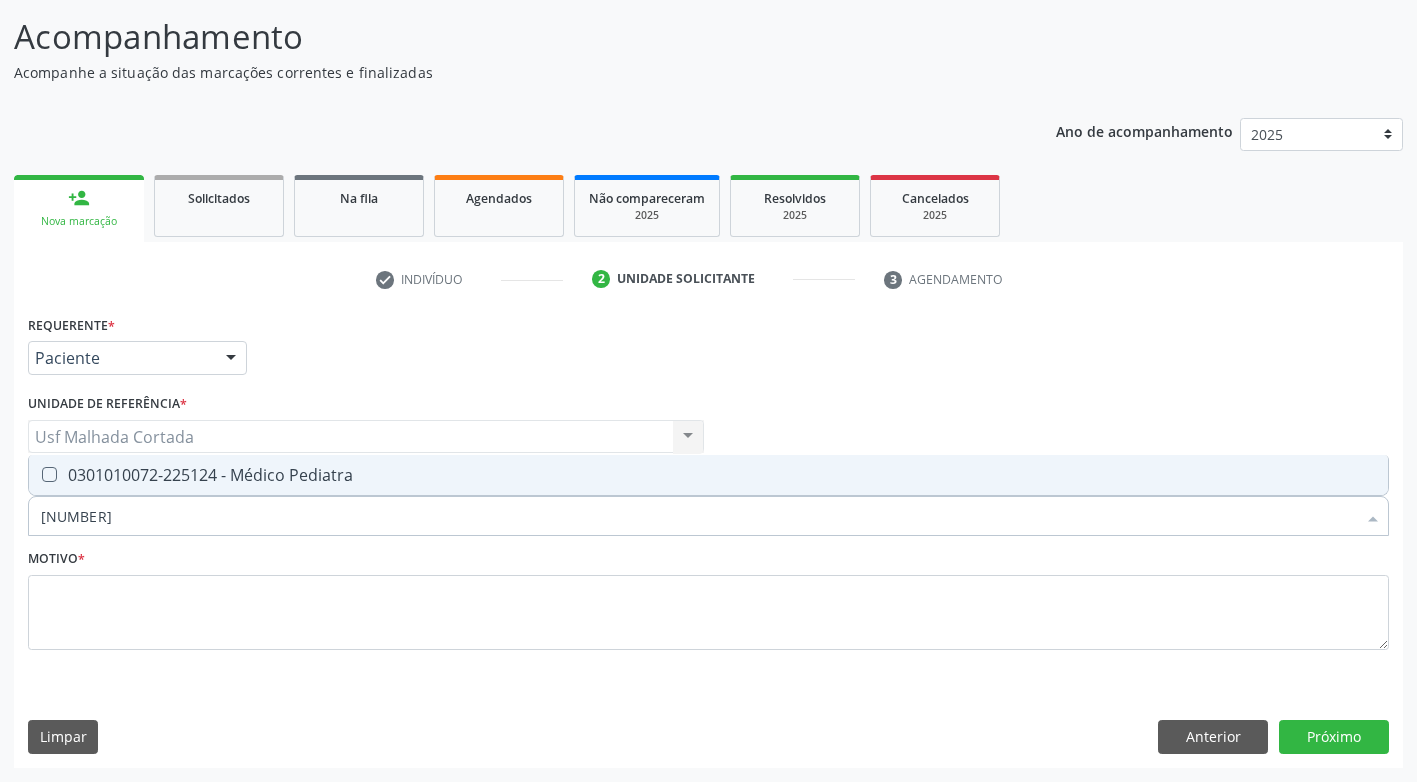 checkbox on "true" 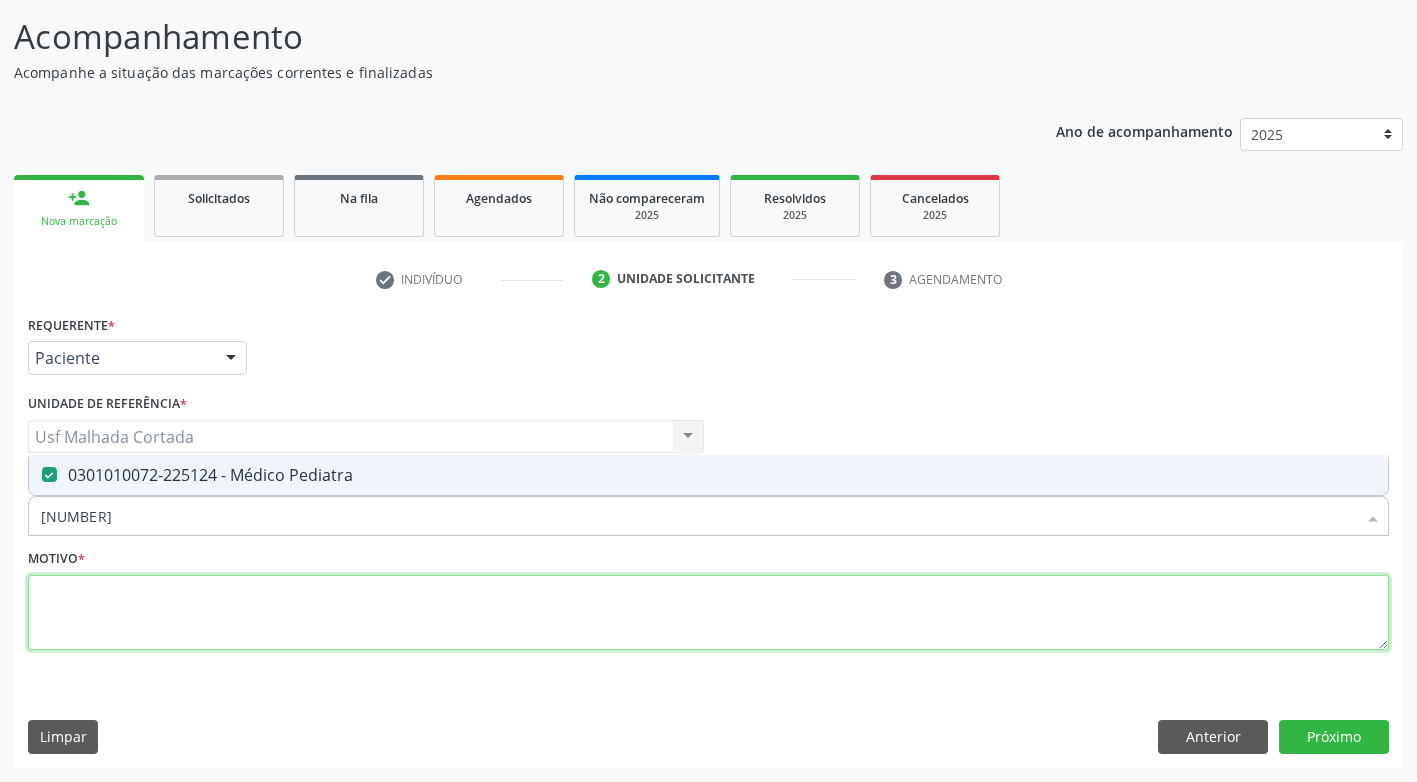 click at bounding box center [708, 613] 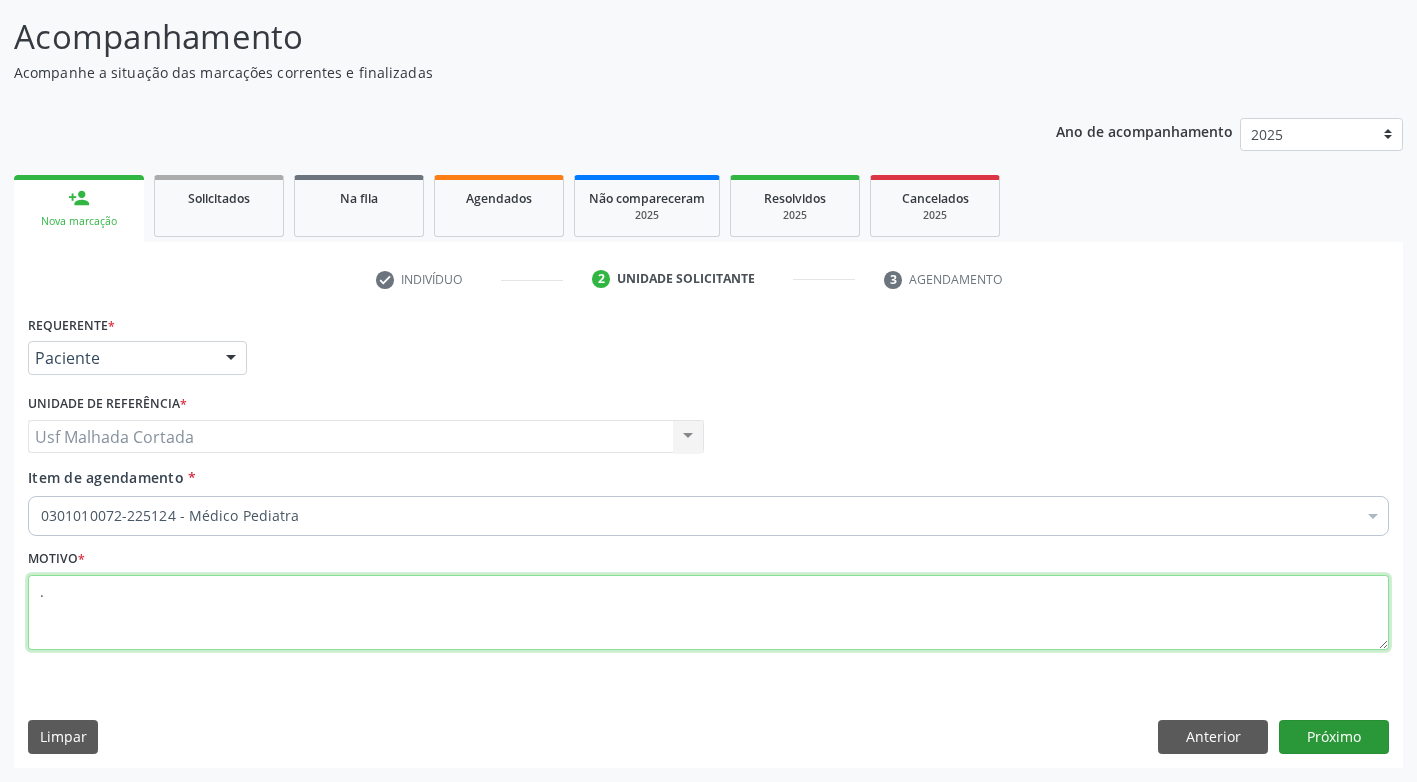 type on "." 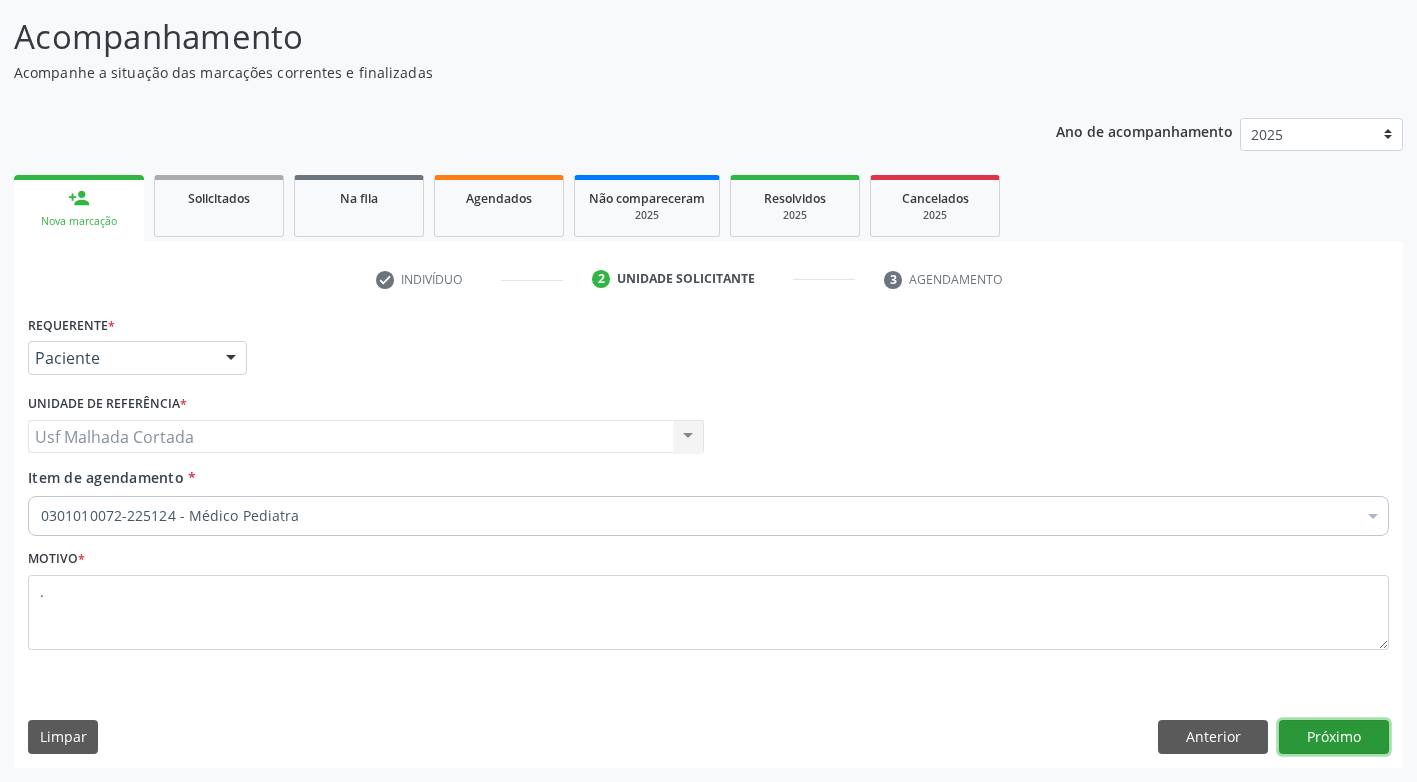 click on "Próximo" at bounding box center (1334, 737) 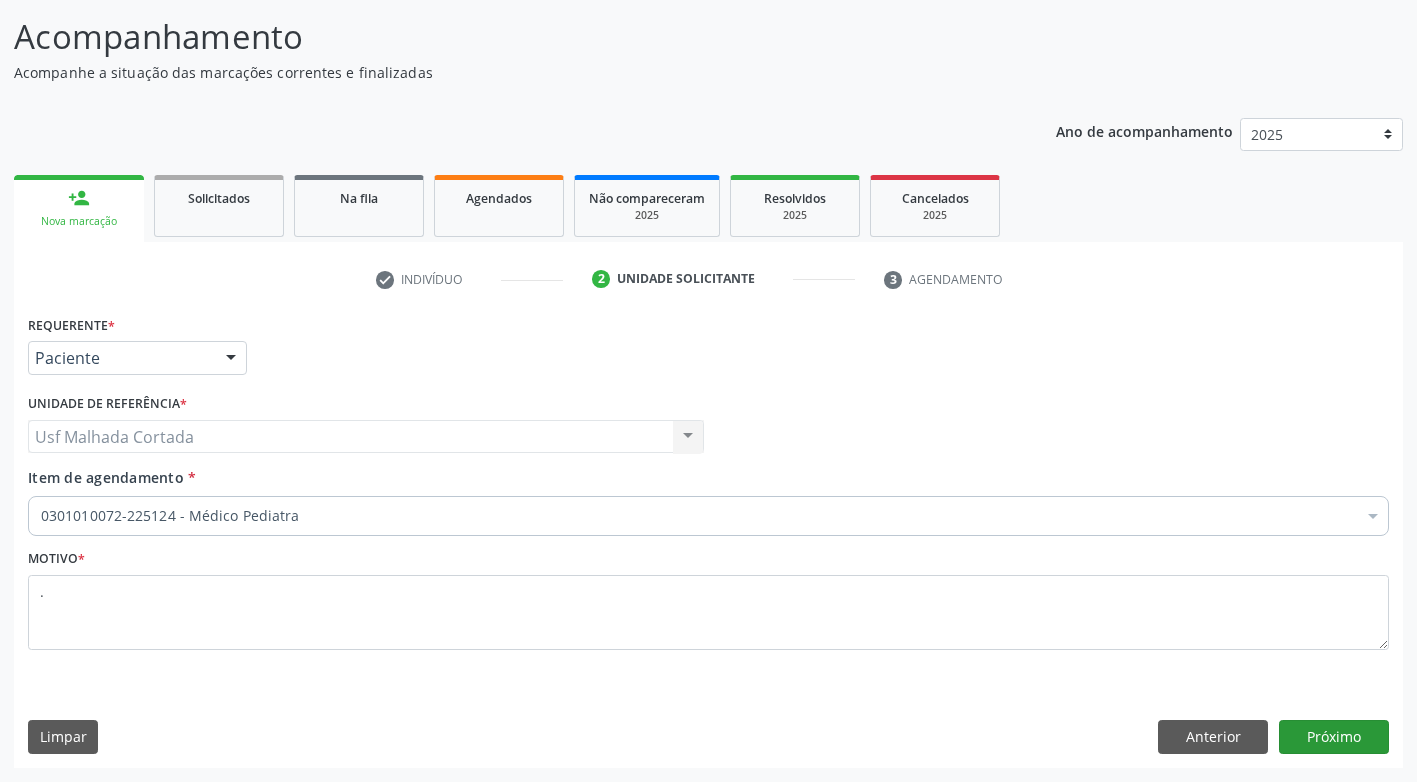 scroll, scrollTop: 88, scrollLeft: 0, axis: vertical 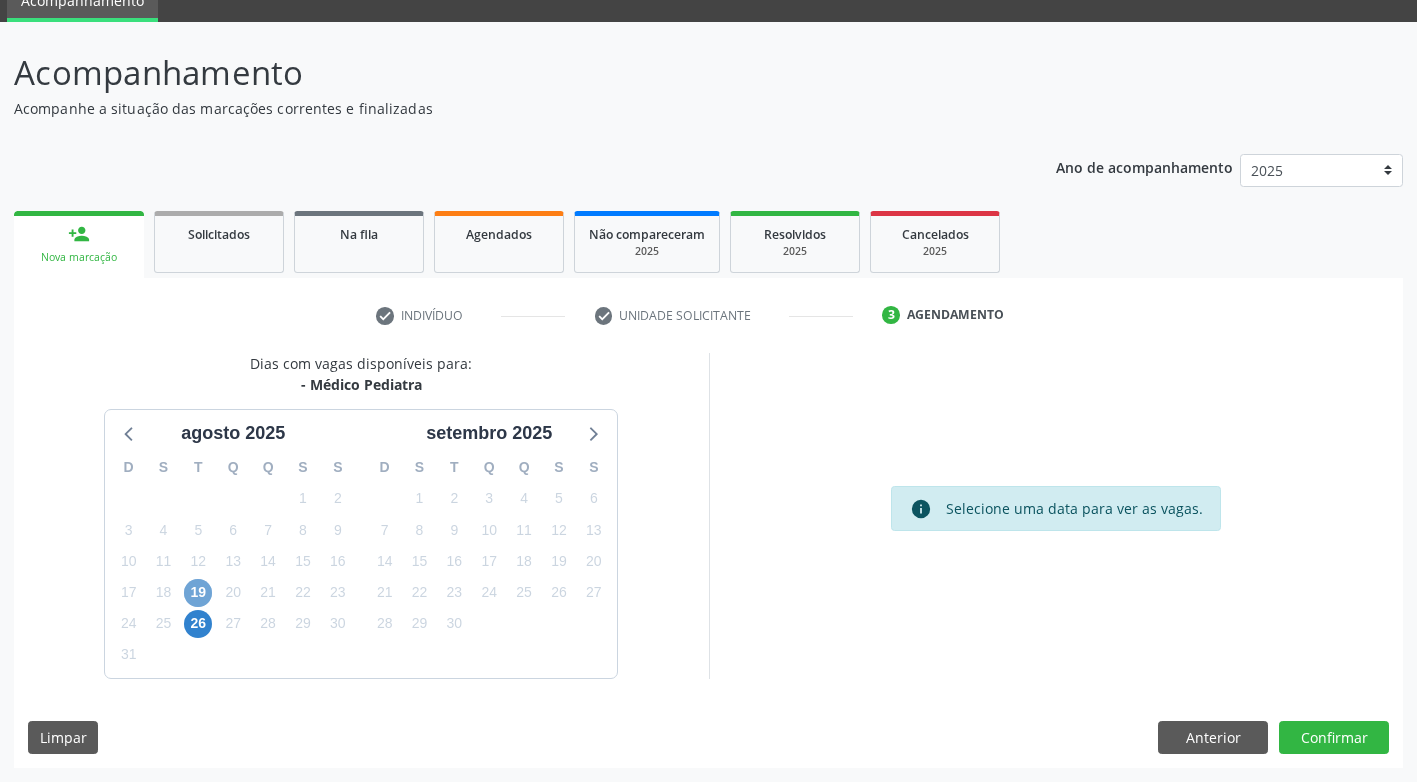 click on "19" at bounding box center (198, 593) 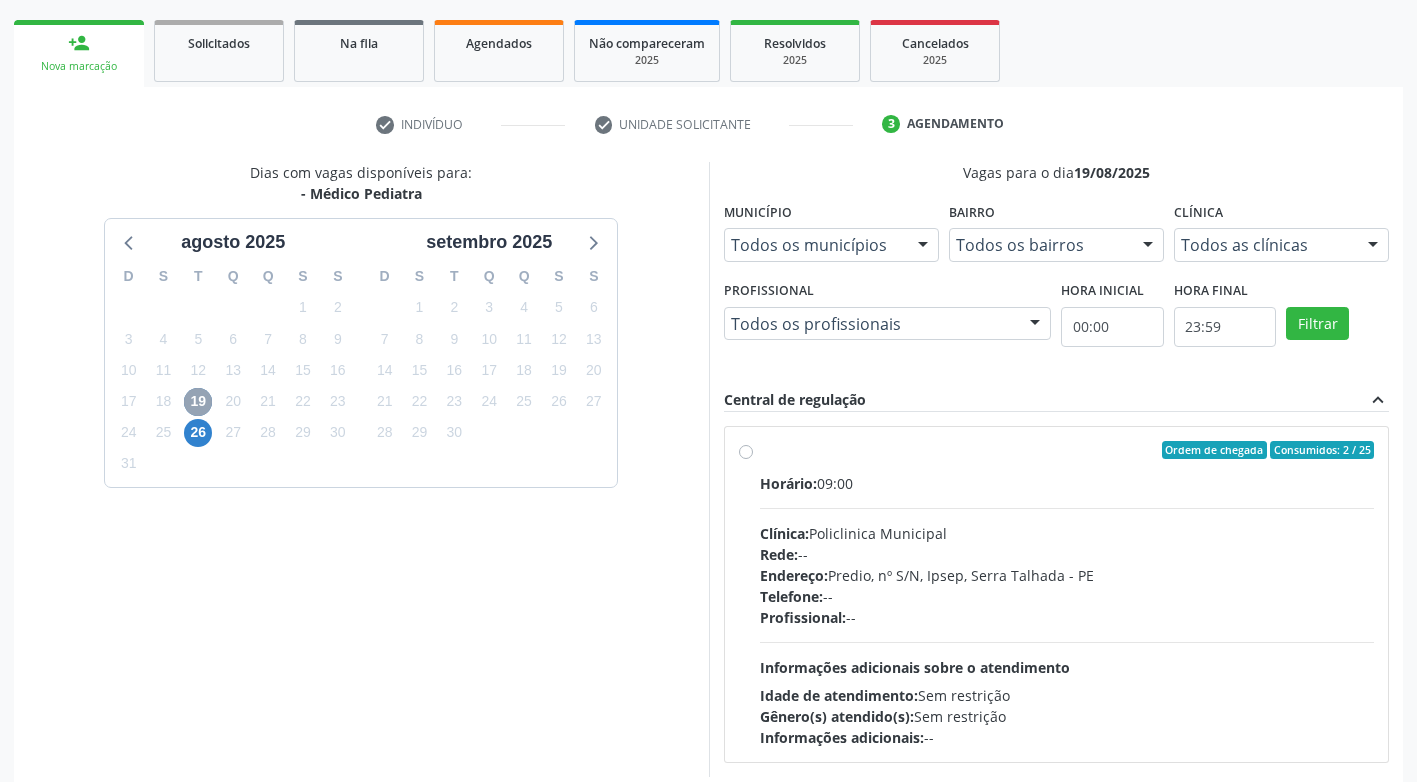 scroll, scrollTop: 288, scrollLeft: 0, axis: vertical 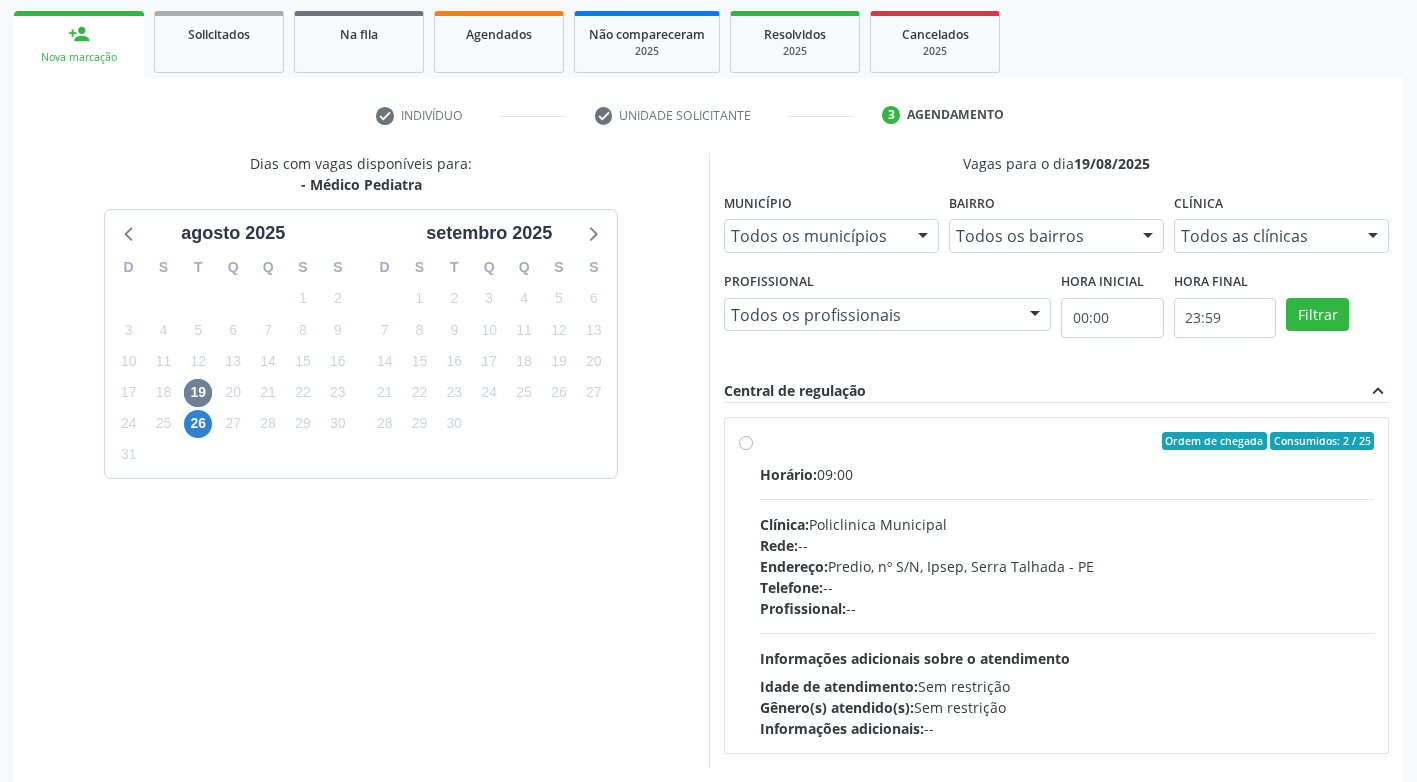 click on "Ordem de chegada
Consumidos: 2 / 25
Horário:   09:00
Clínica:  Policlinica Municipal
Rede:
--
Endereço:   Predio, nº S/N, [NEIGHBORHOOD], [CITY] - [STATE]
Telefone:   --
Profissional:
--
Informações adicionais sobre o atendimento
Idade de atendimento:
Sem restrição
Gênero(s) atendido(s):
Sem restrição
Informações adicionais:
--" at bounding box center (1067, 585) 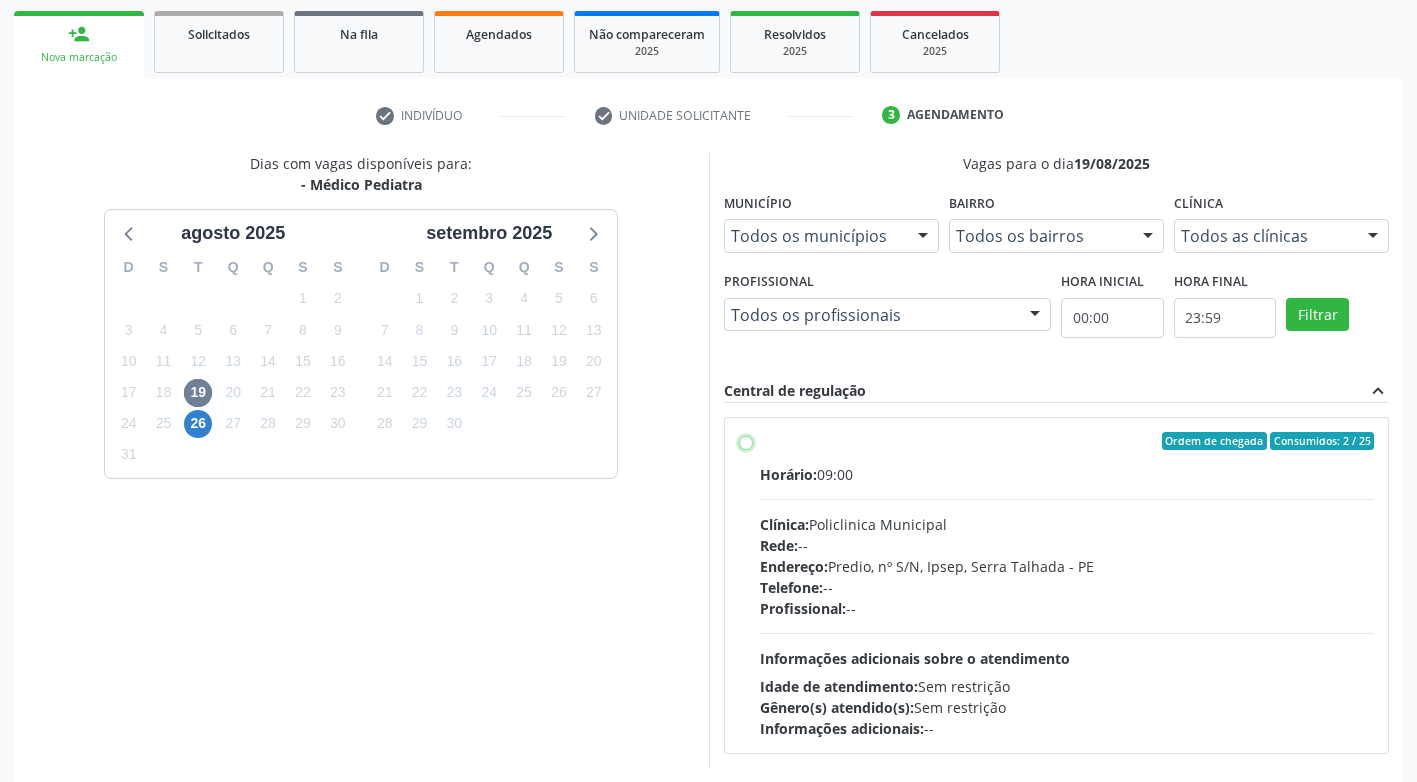 click on "Ordem de chegada
Consumidos: 2 / 25
Horário:   09:00
Clínica:  Policlinica Municipal
Rede:
--
Endereço:   Predio, nº S/N, [NEIGHBORHOOD], [CITY] - [STATE]
Telefone:   --
Profissional:
--
Informações adicionais sobre o atendimento
Idade de atendimento:
Sem restrição
Gênero(s) atendido(s):
Sem restrição
Informações adicionais:
--" at bounding box center [746, 441] 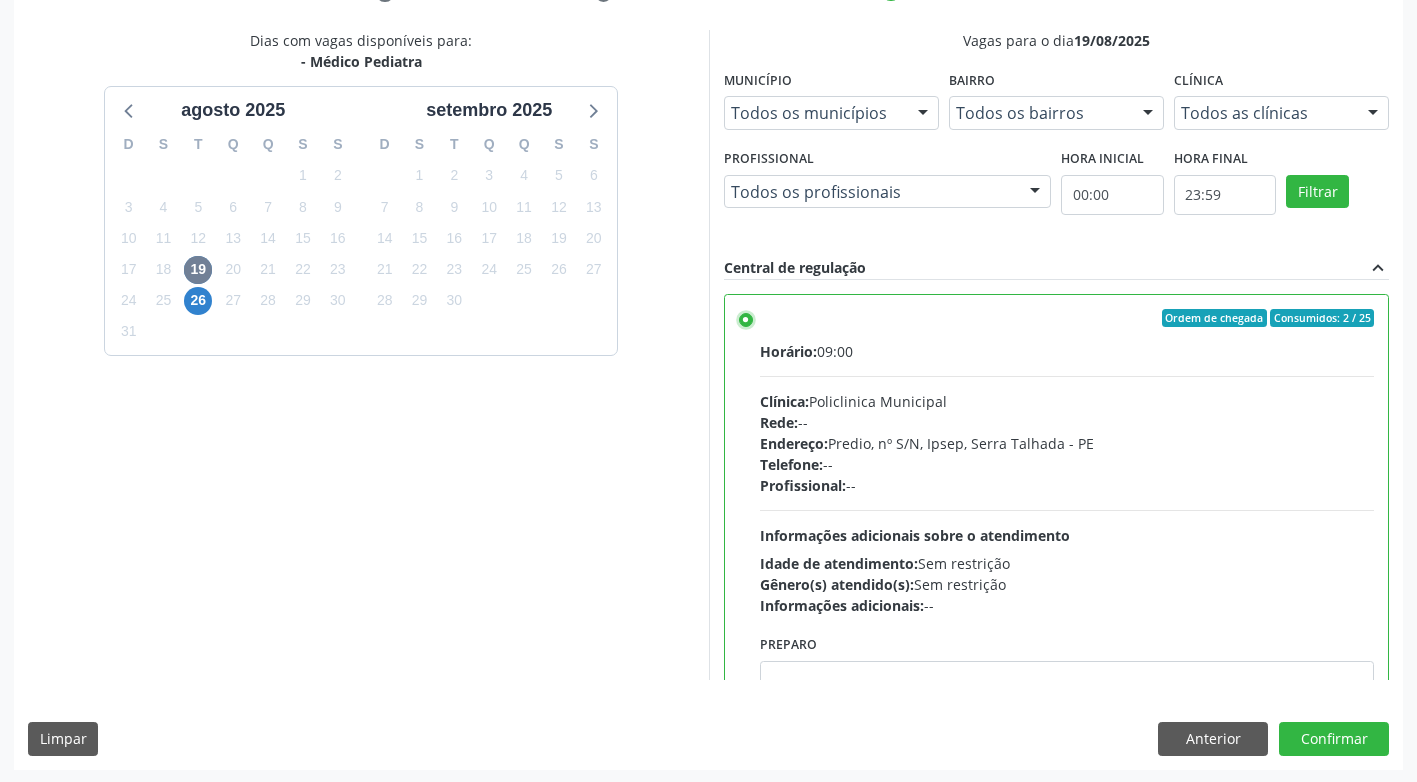 scroll, scrollTop: 413, scrollLeft: 0, axis: vertical 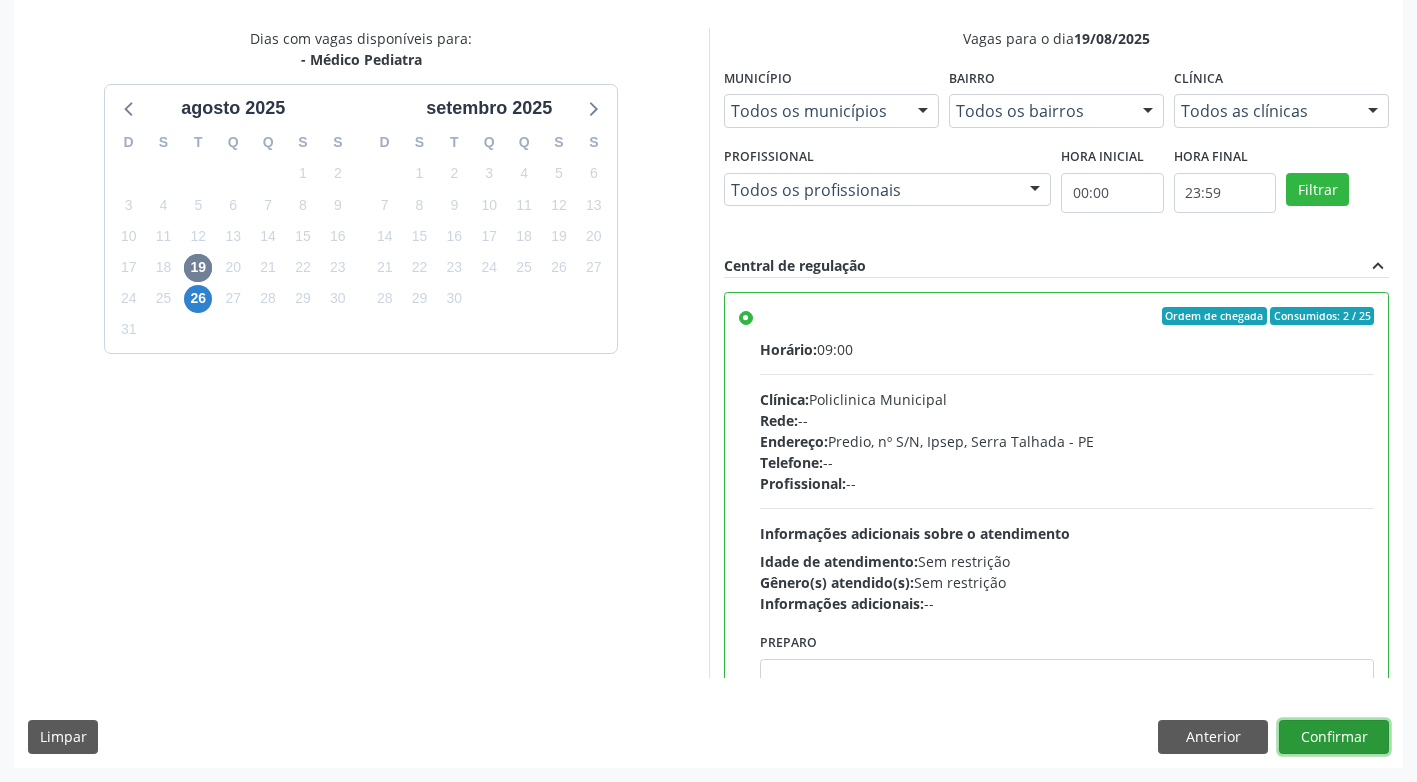 click on "Confirmar" at bounding box center (1334, 737) 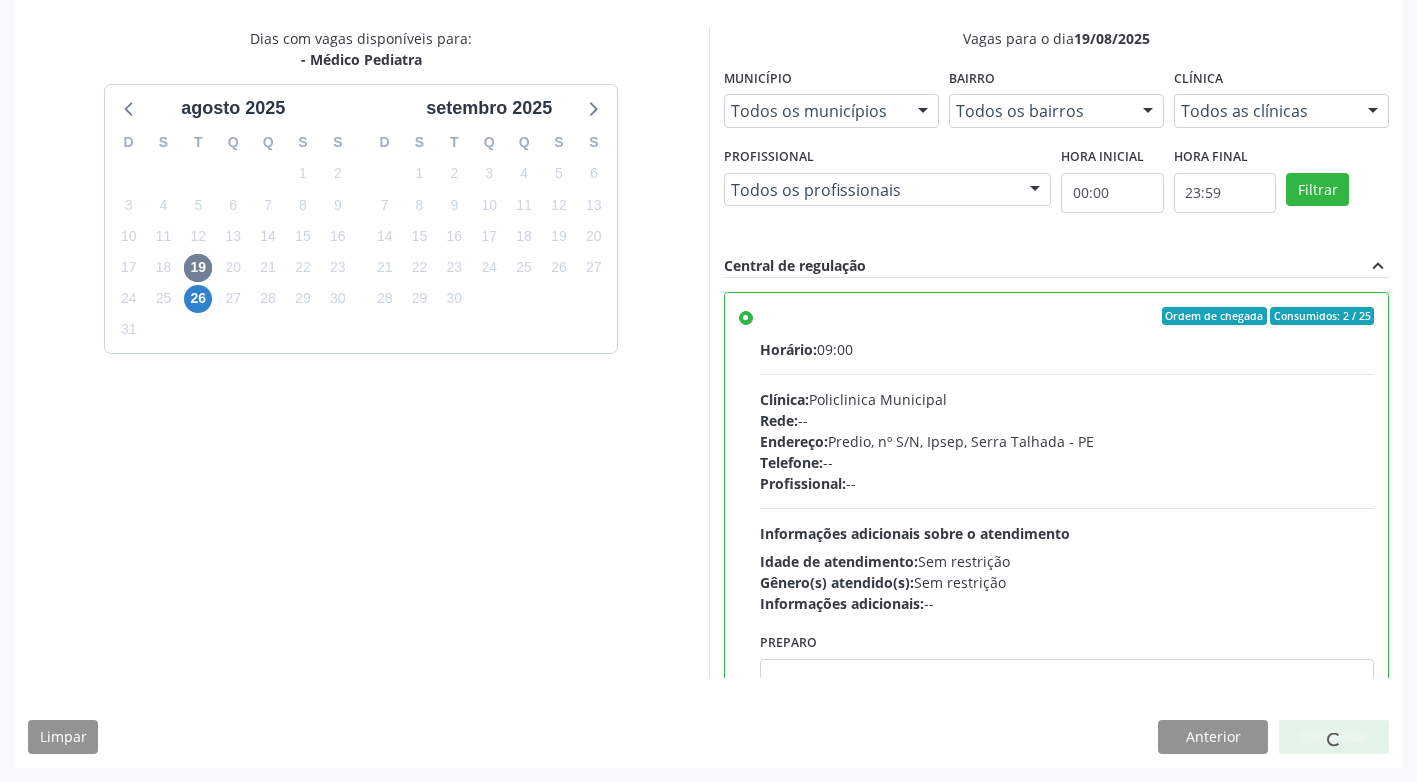 scroll, scrollTop: 0, scrollLeft: 0, axis: both 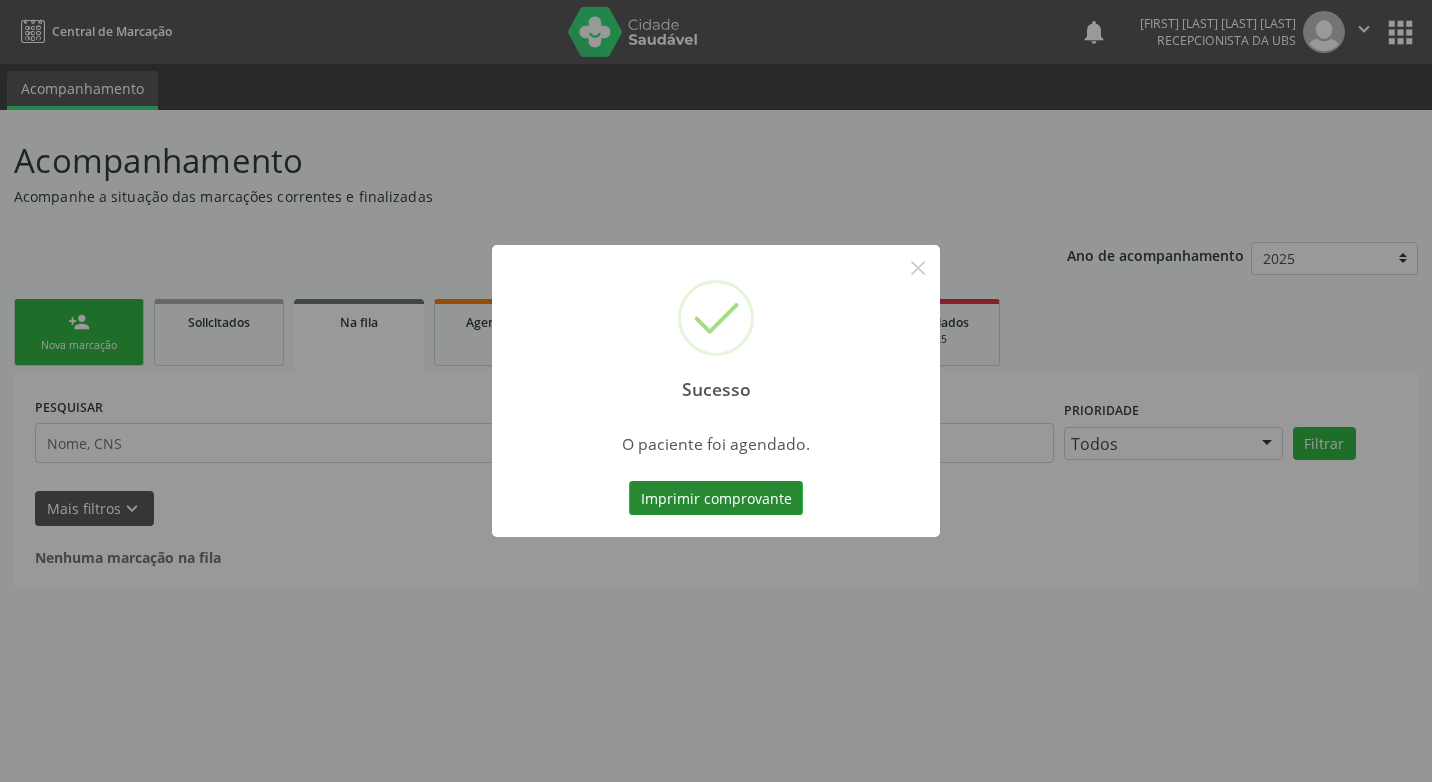 click on "Imprimir comprovante" at bounding box center (716, 498) 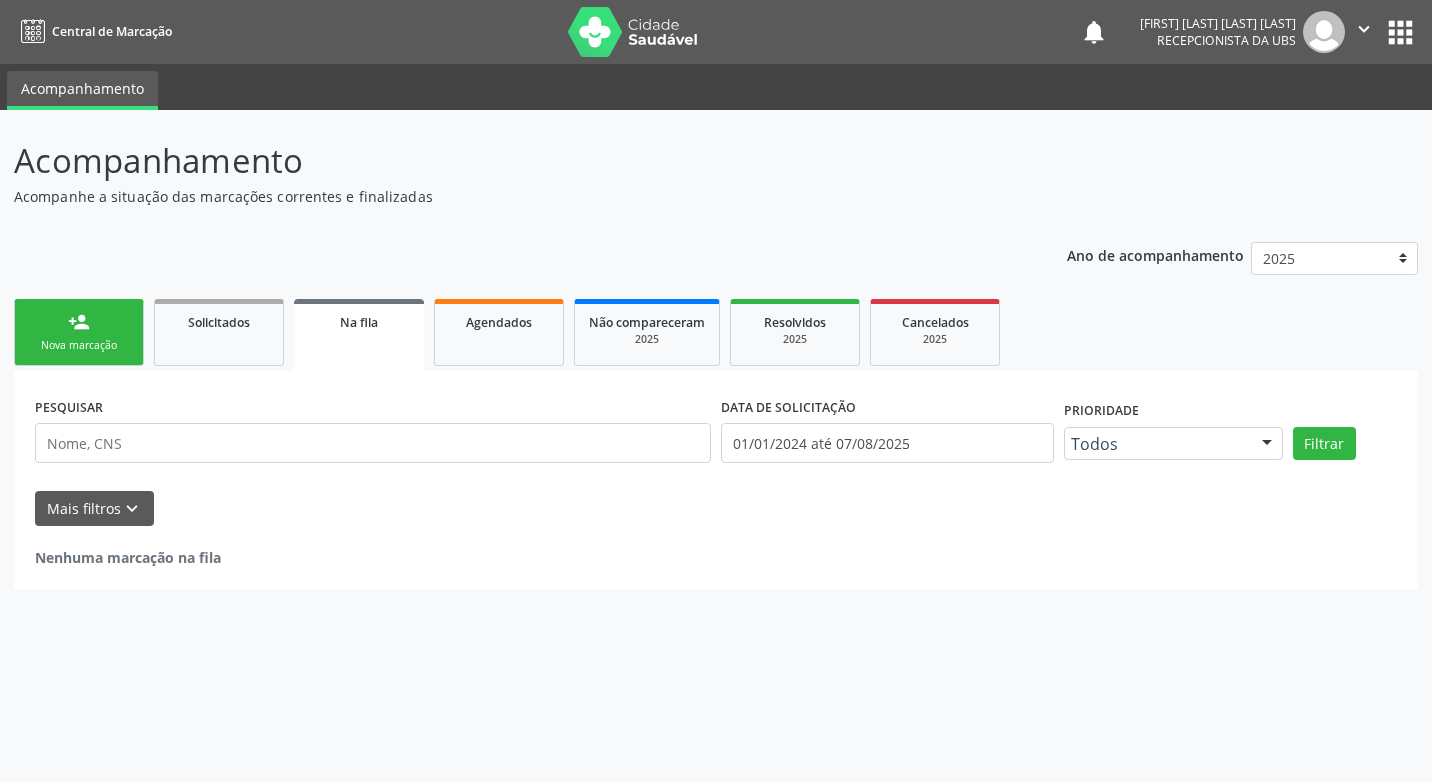 click on "Nova marcação" at bounding box center (79, 345) 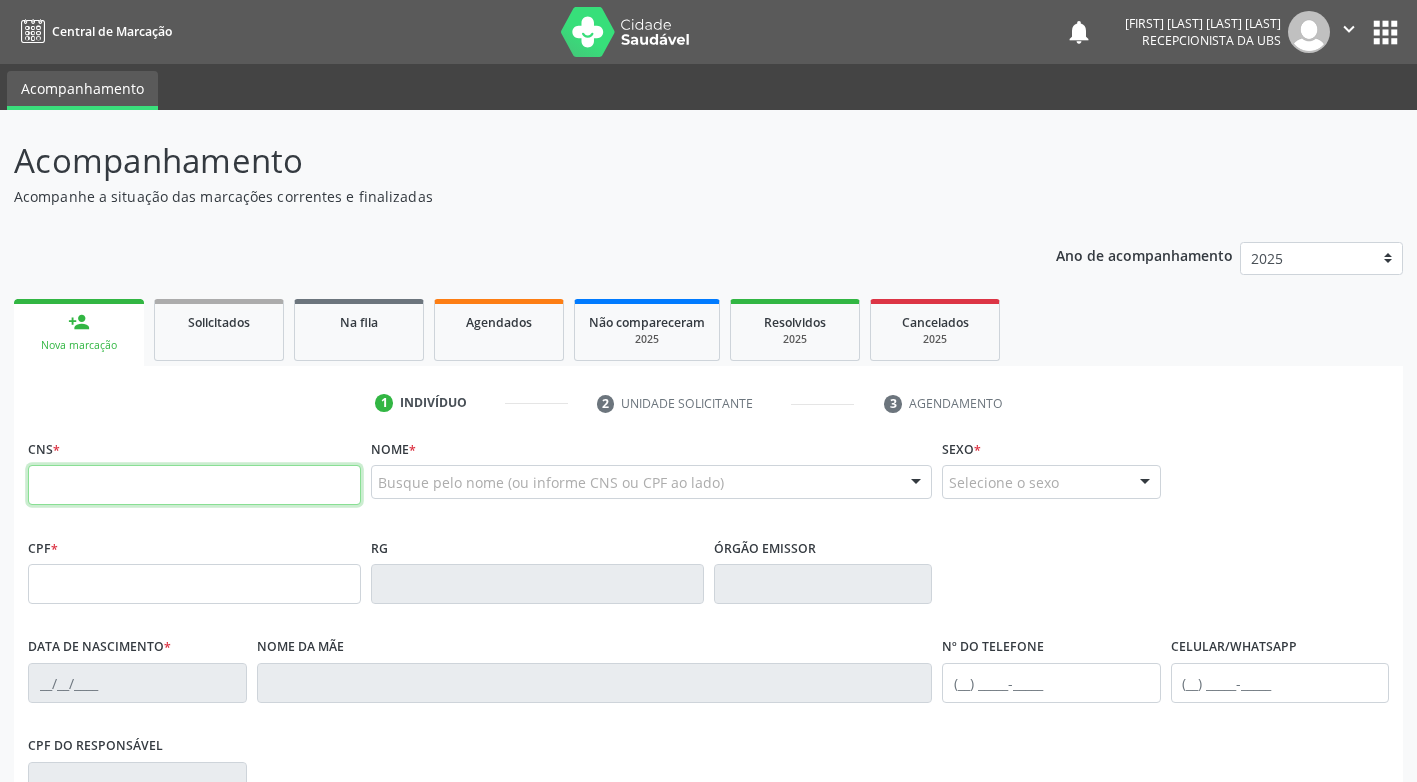 click at bounding box center (194, 485) 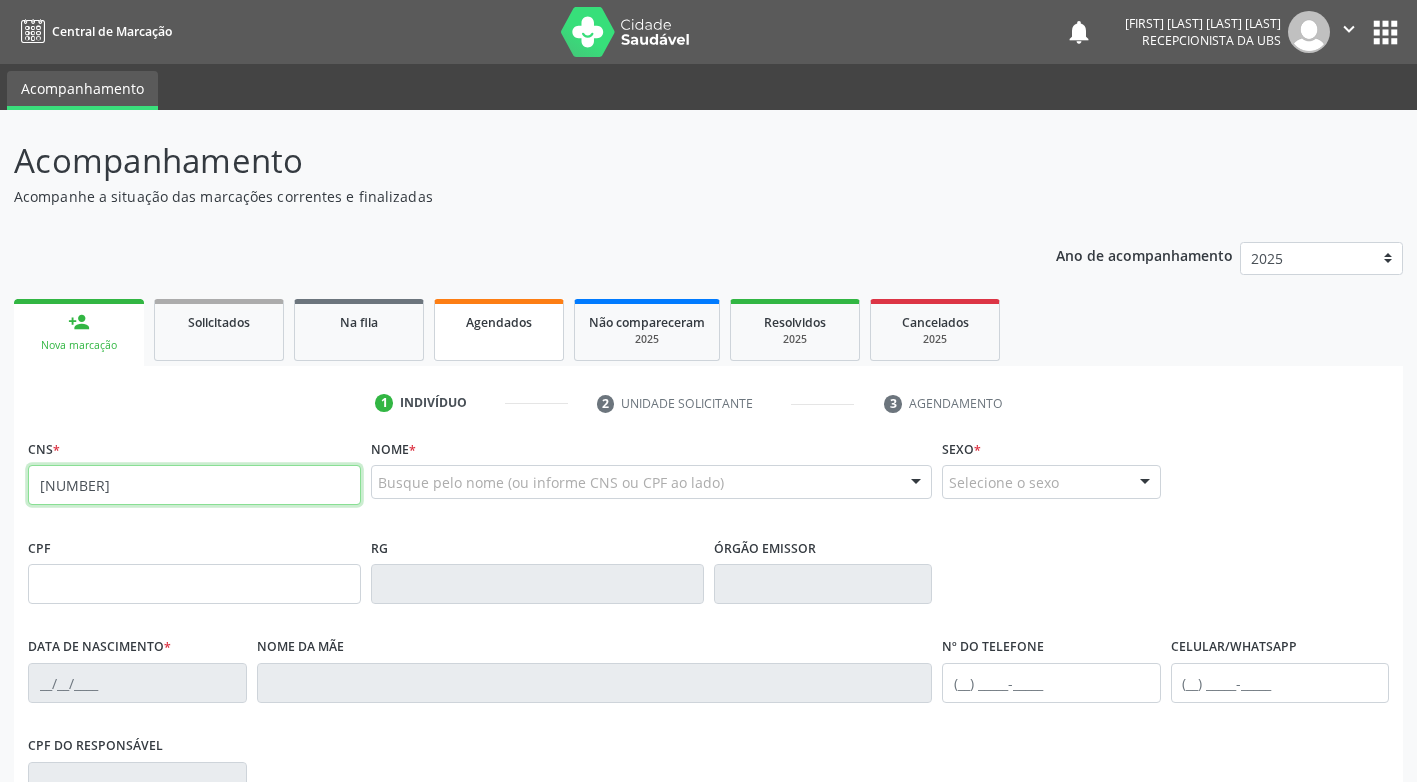 type on "[NUMBER]" 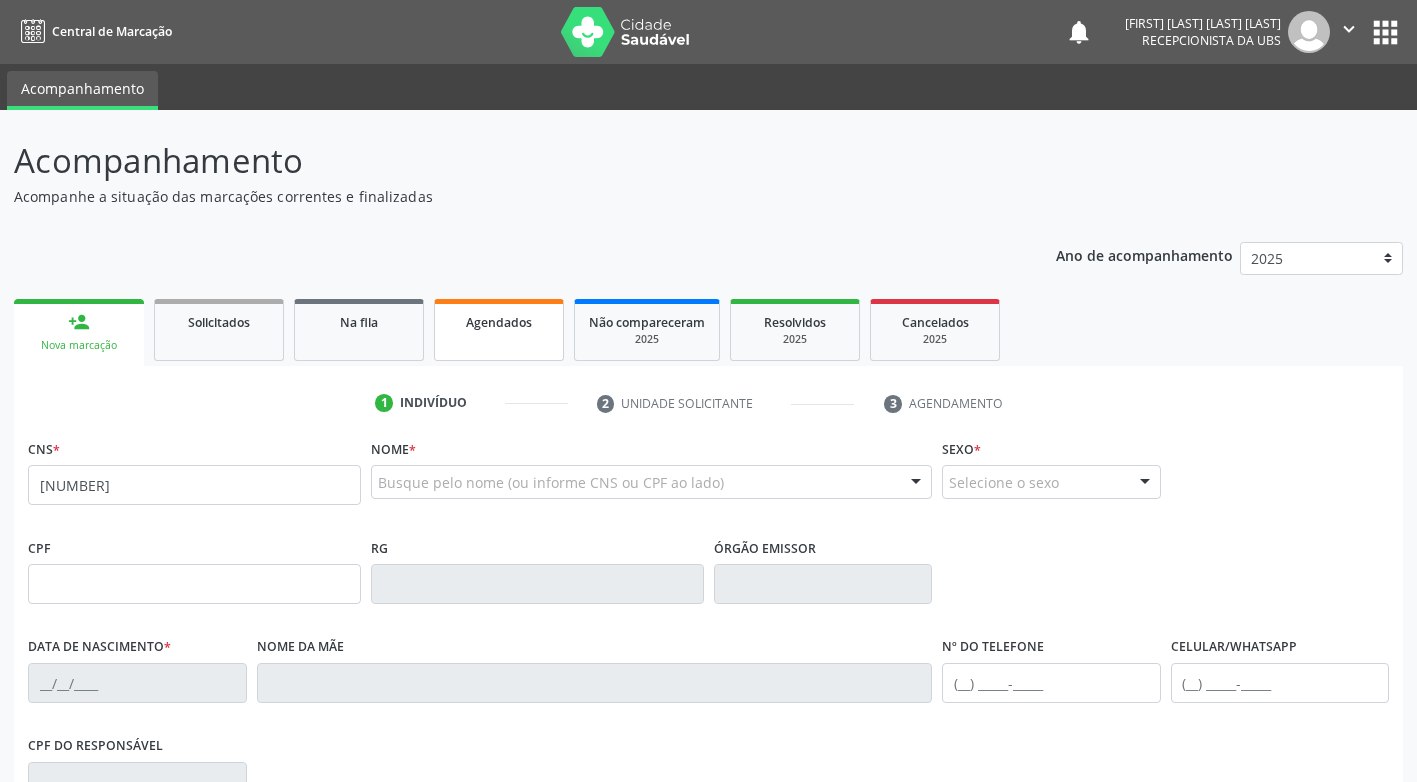 click on "Agendados" at bounding box center (499, 330) 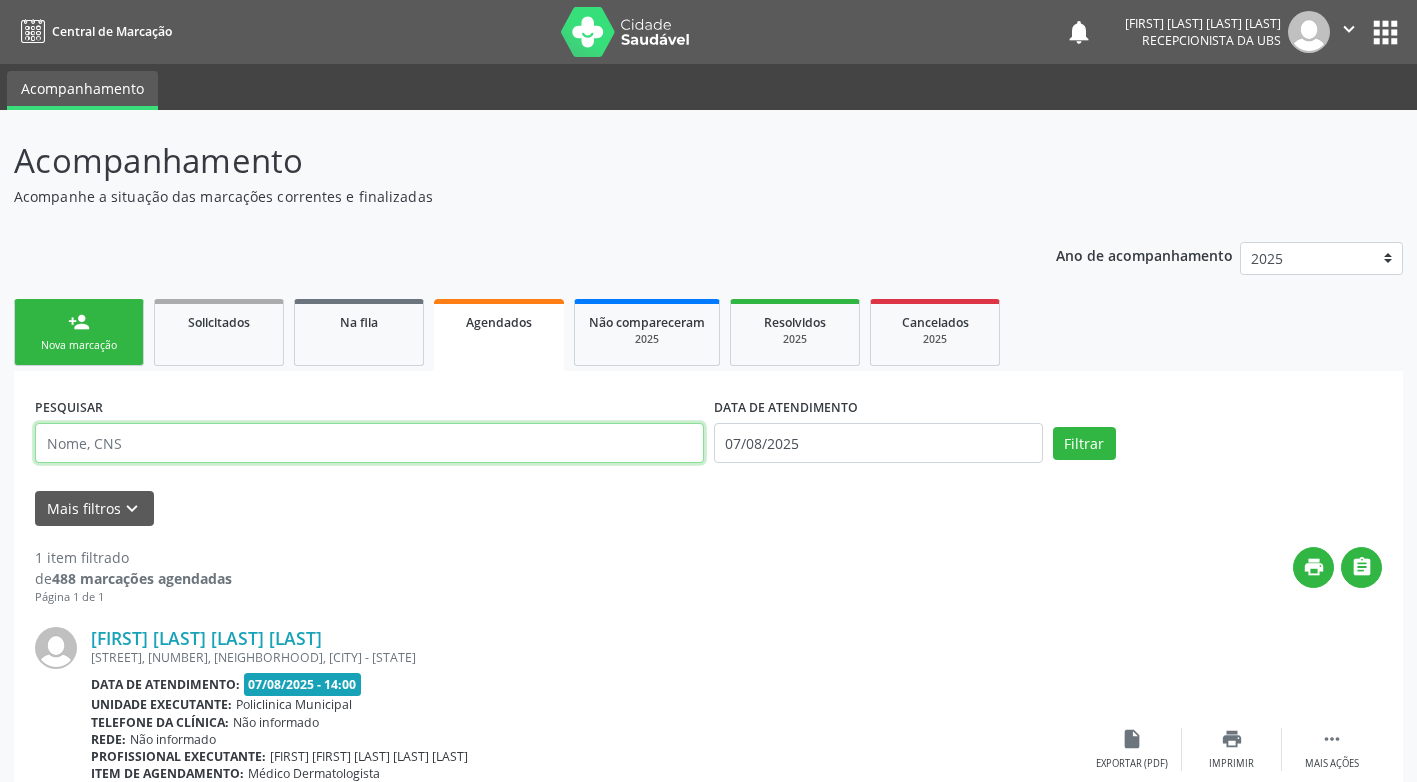click at bounding box center (369, 443) 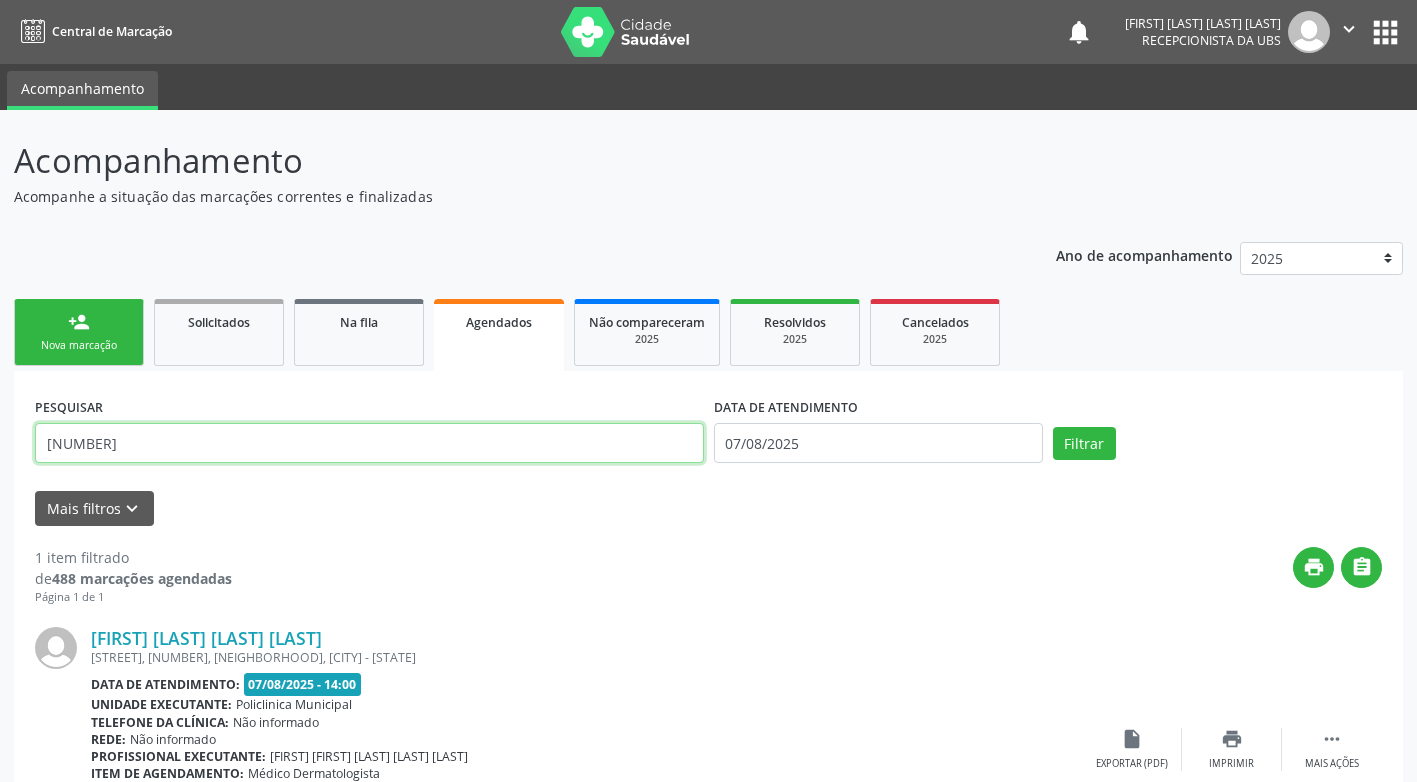 type on "[NUMBER]" 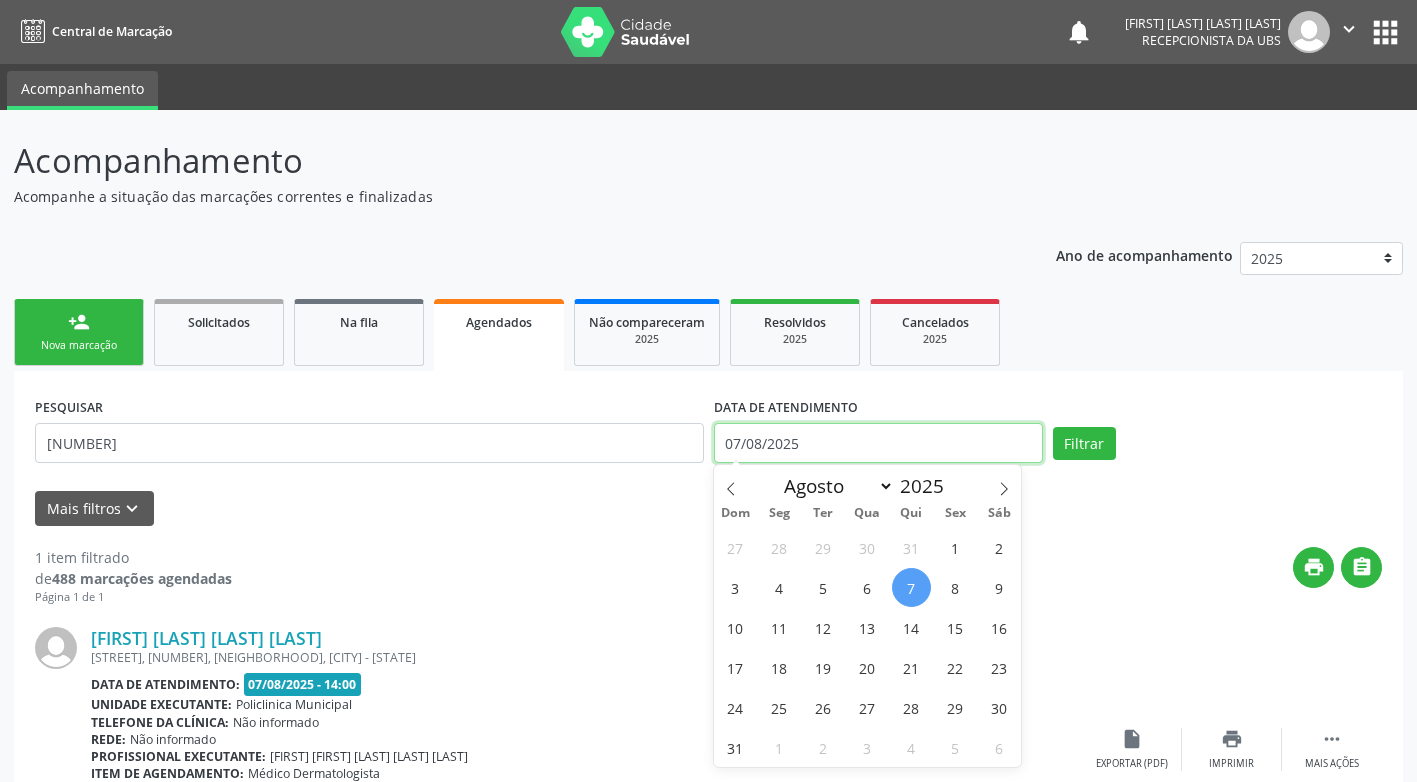 click on "07/08/2025" at bounding box center [878, 443] 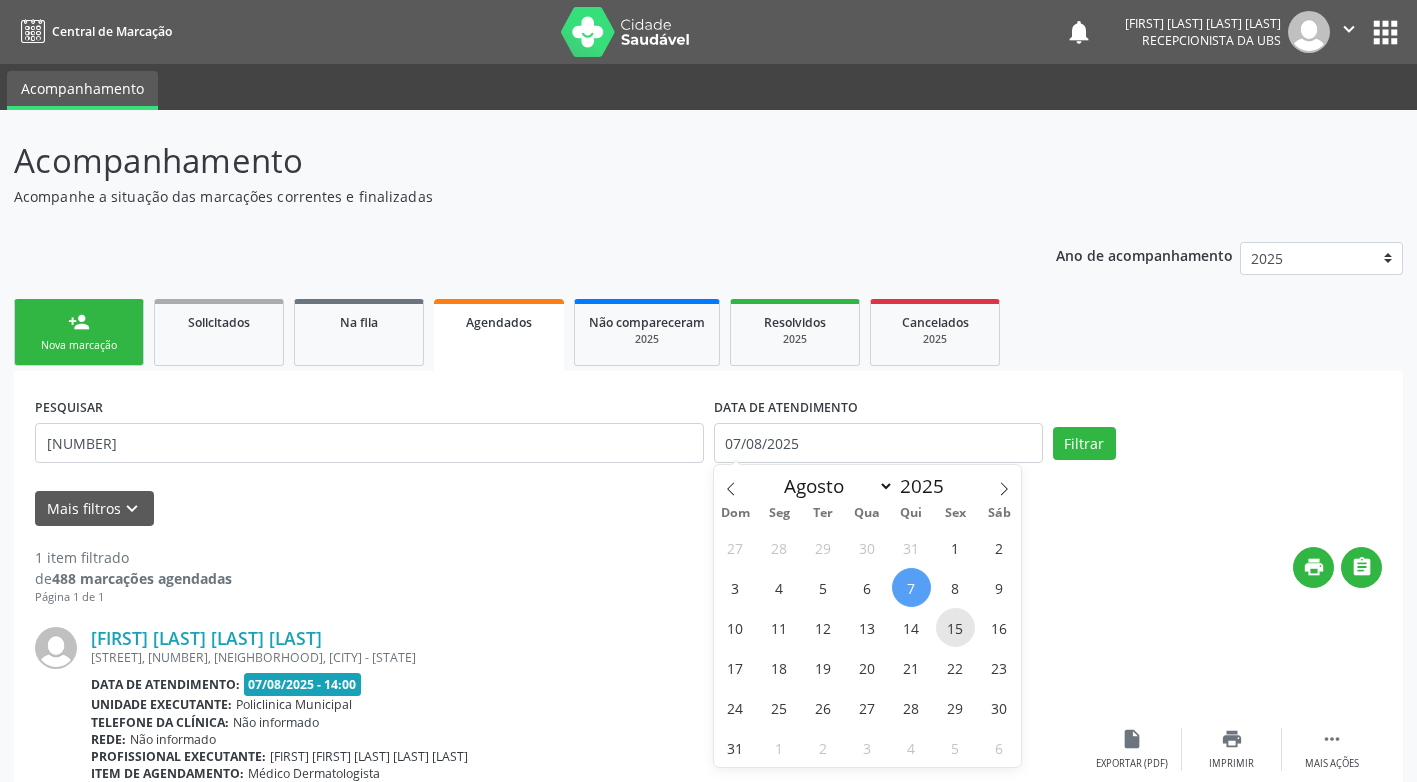 click on "15" at bounding box center (955, 627) 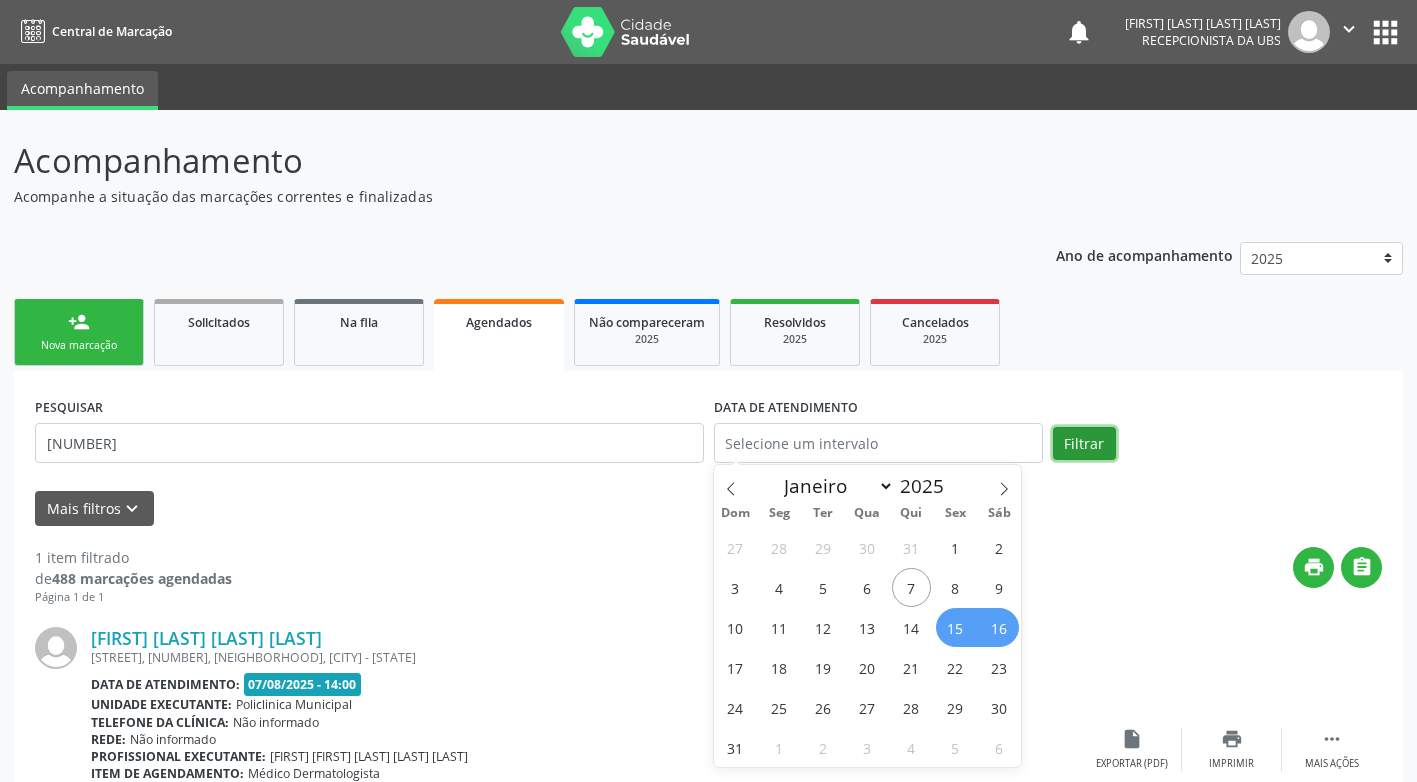 click on "Filtrar" at bounding box center [1084, 444] 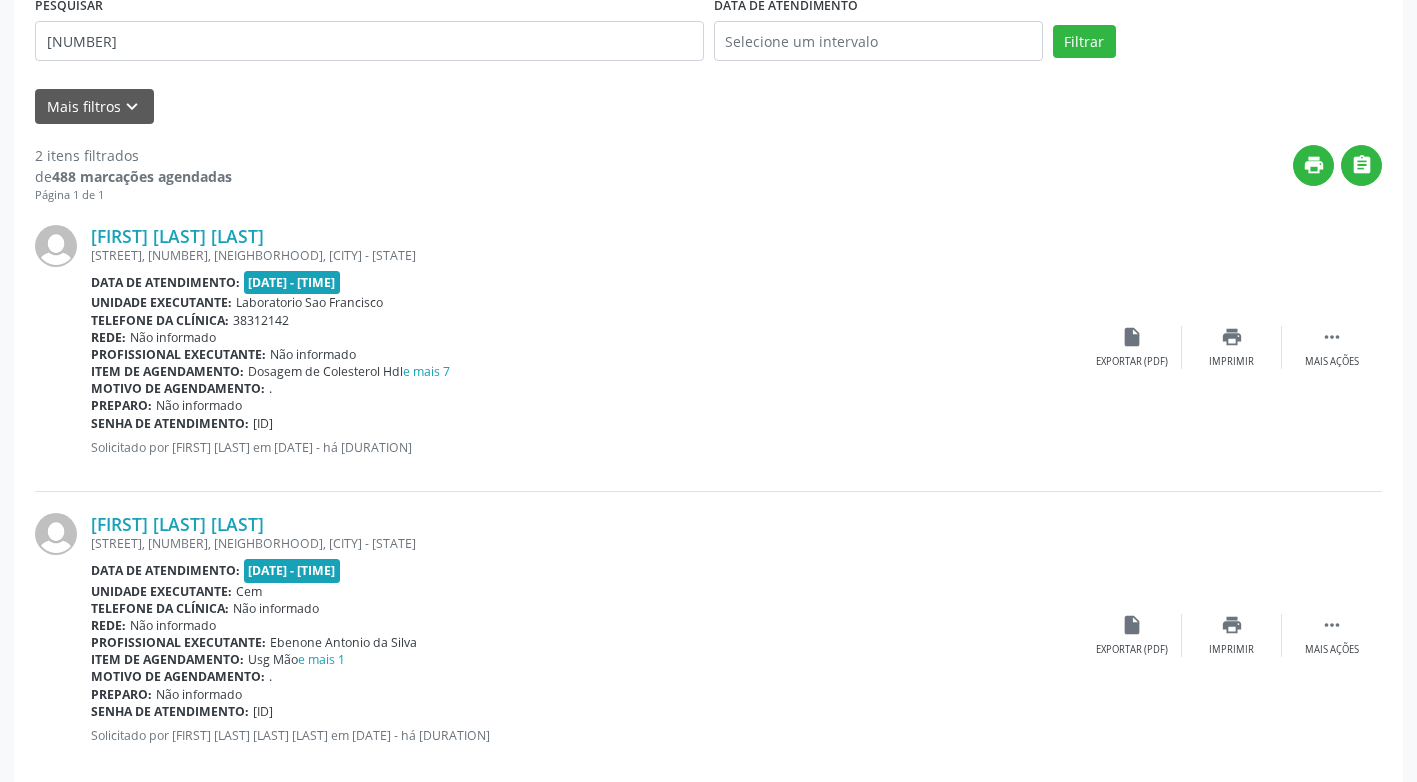 scroll, scrollTop: 434, scrollLeft: 0, axis: vertical 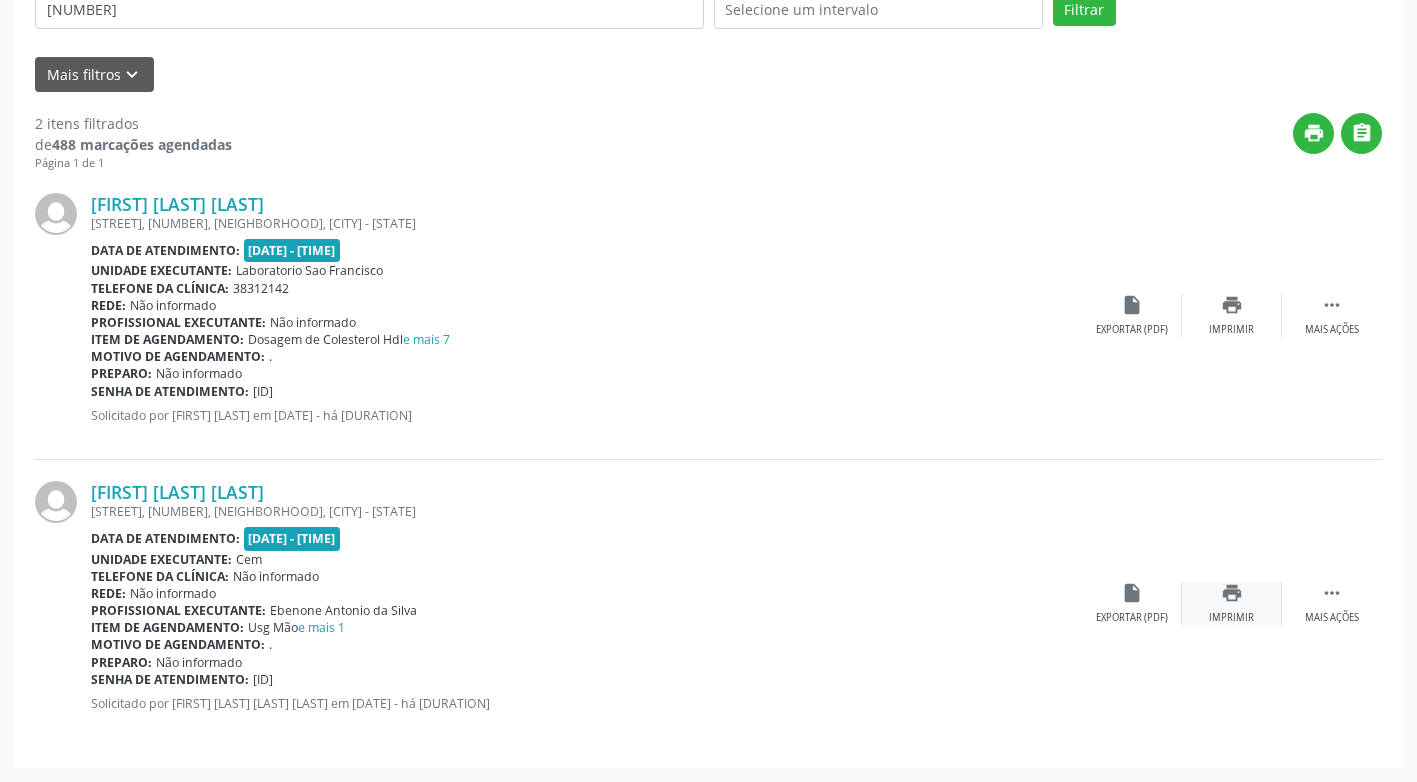 click on "print" at bounding box center (1232, 593) 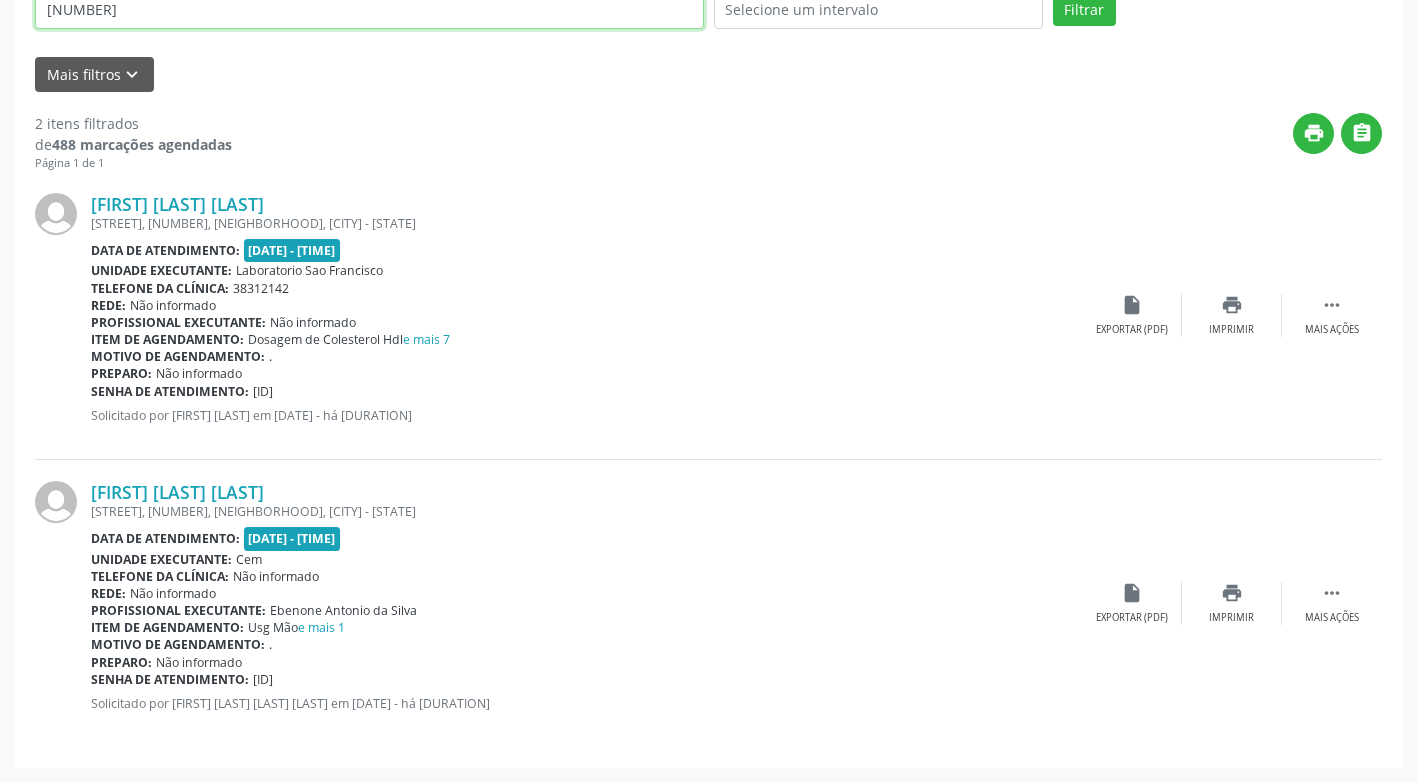 click on "[NUMBER]" at bounding box center [369, 9] 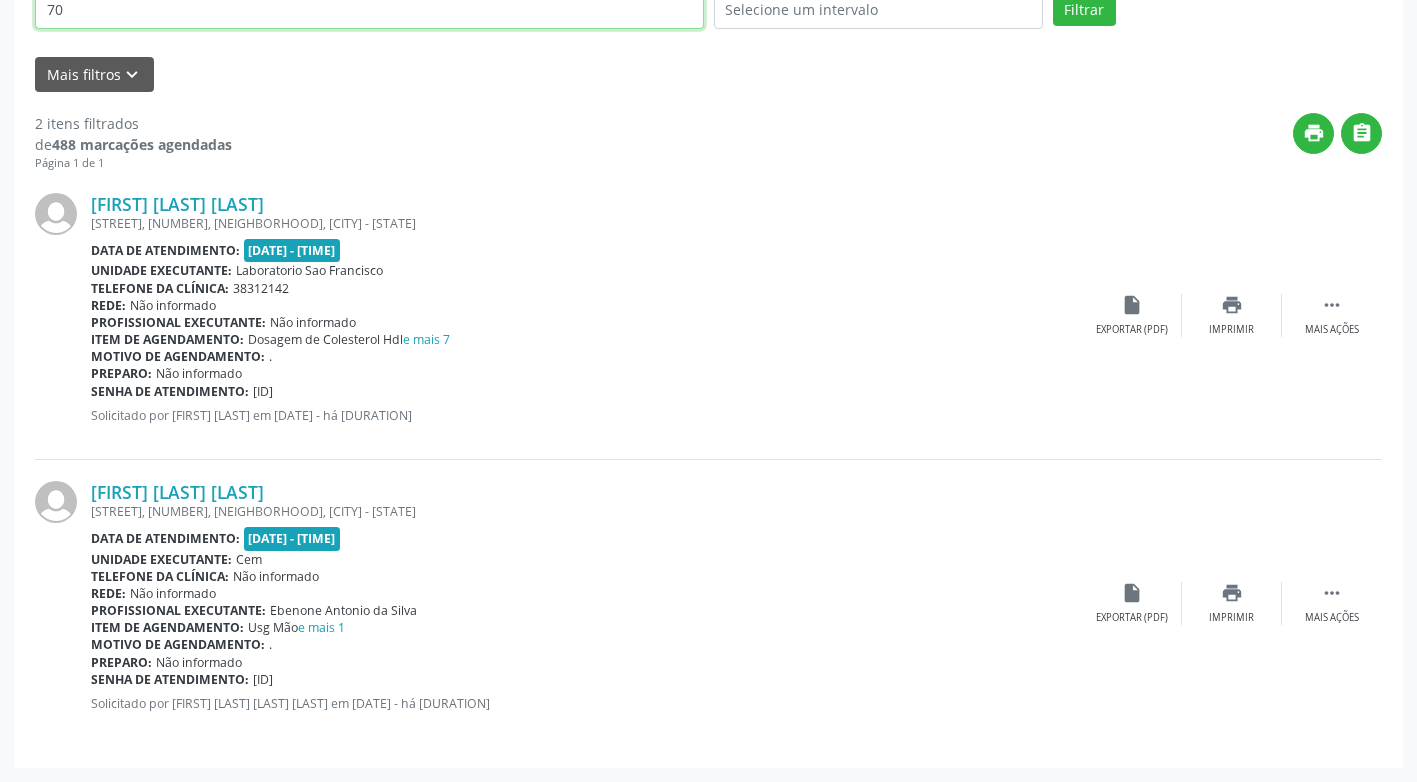 type on "7" 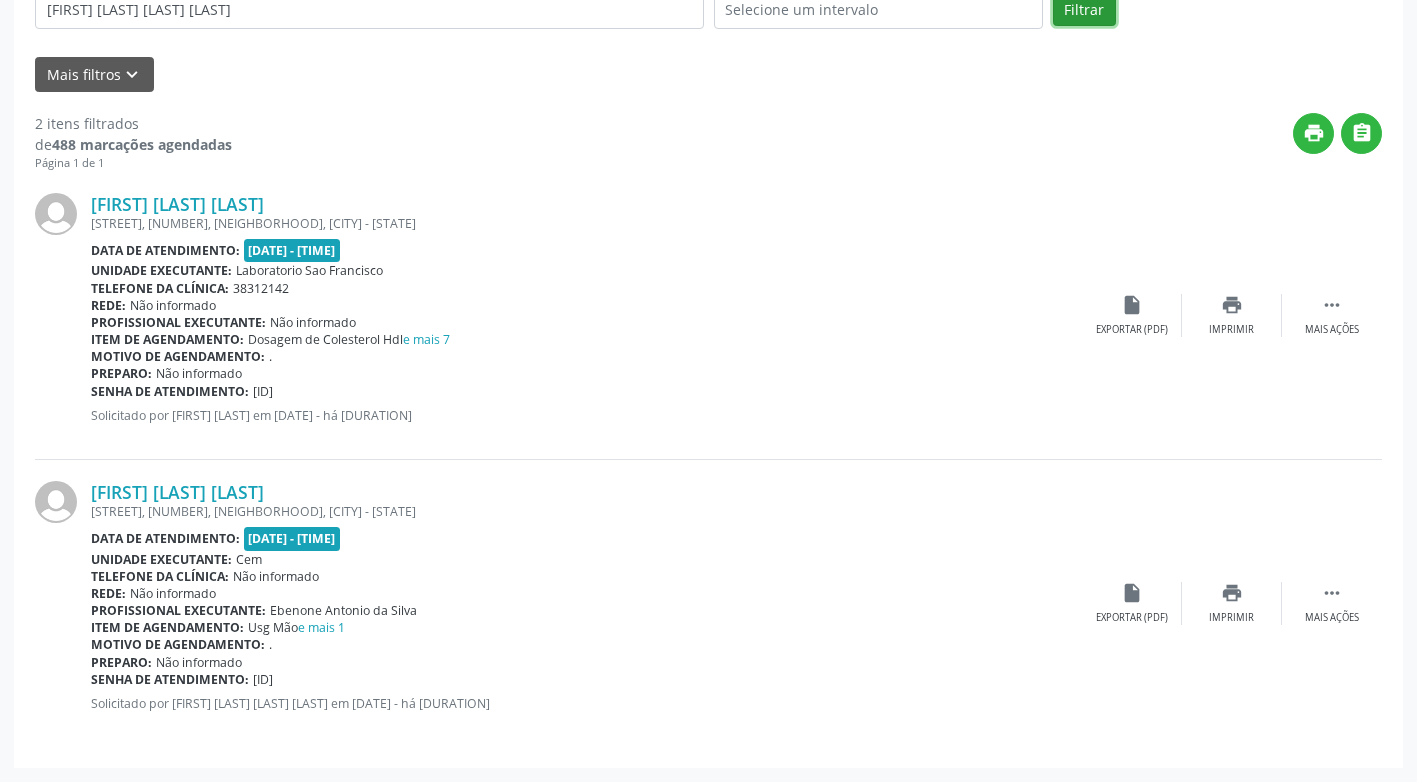 click on "Filtrar" at bounding box center (1084, 10) 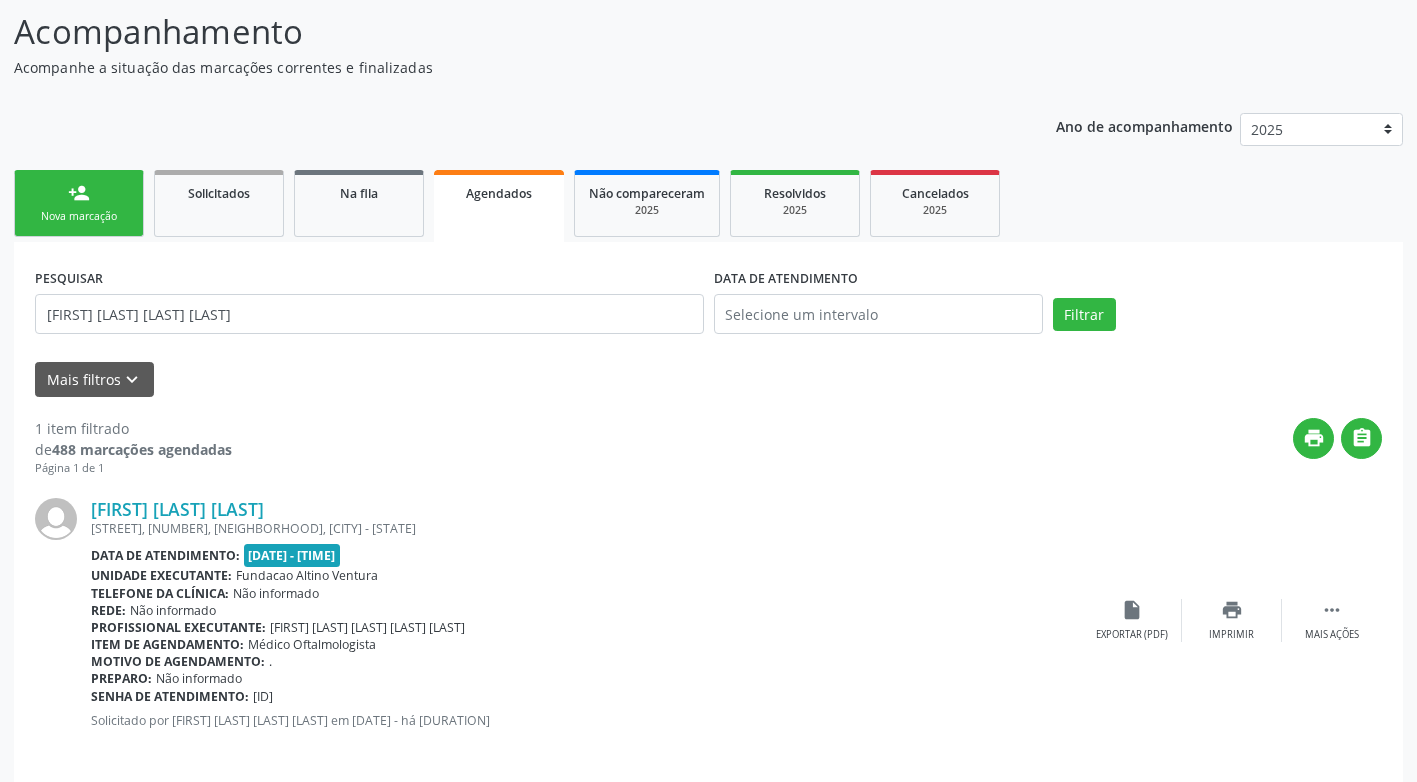 scroll, scrollTop: 146, scrollLeft: 0, axis: vertical 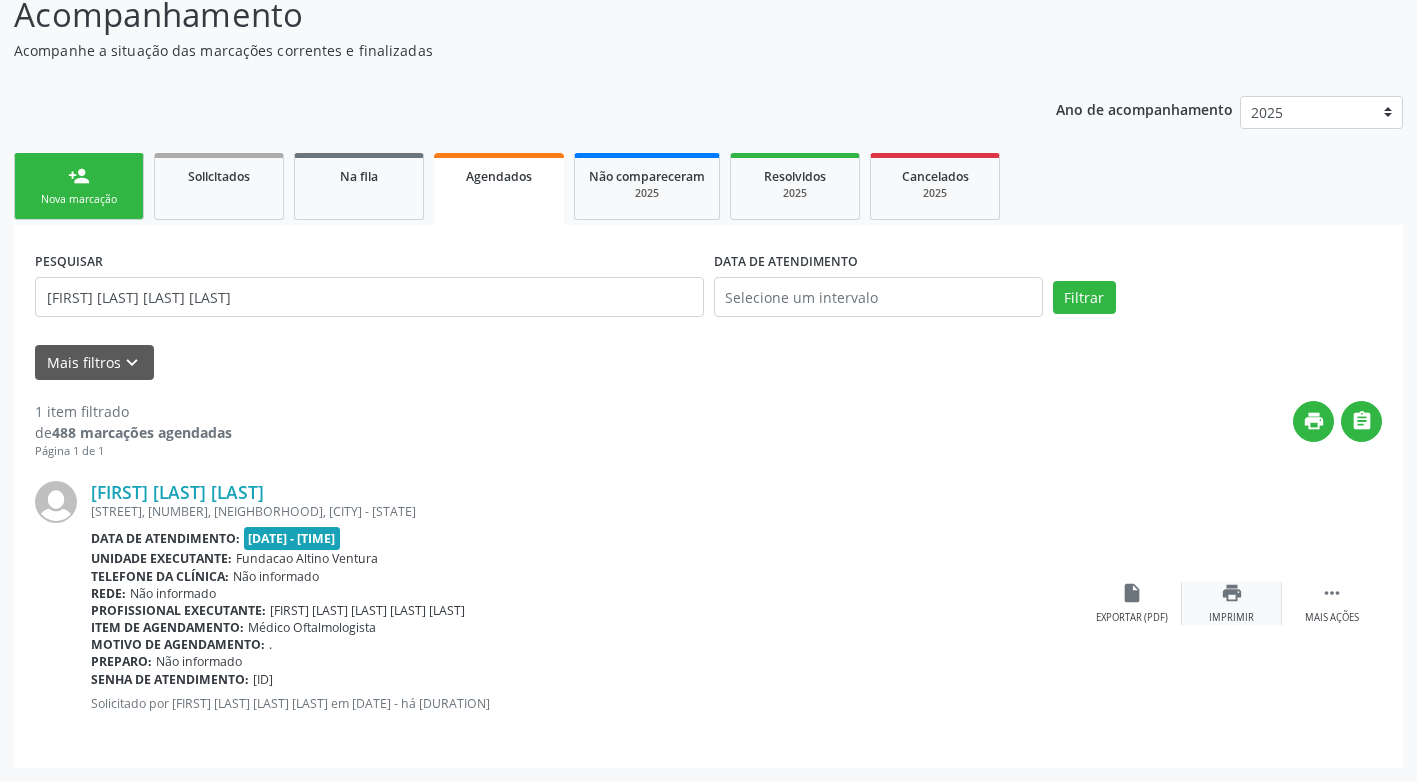 click on "print" at bounding box center [1232, 593] 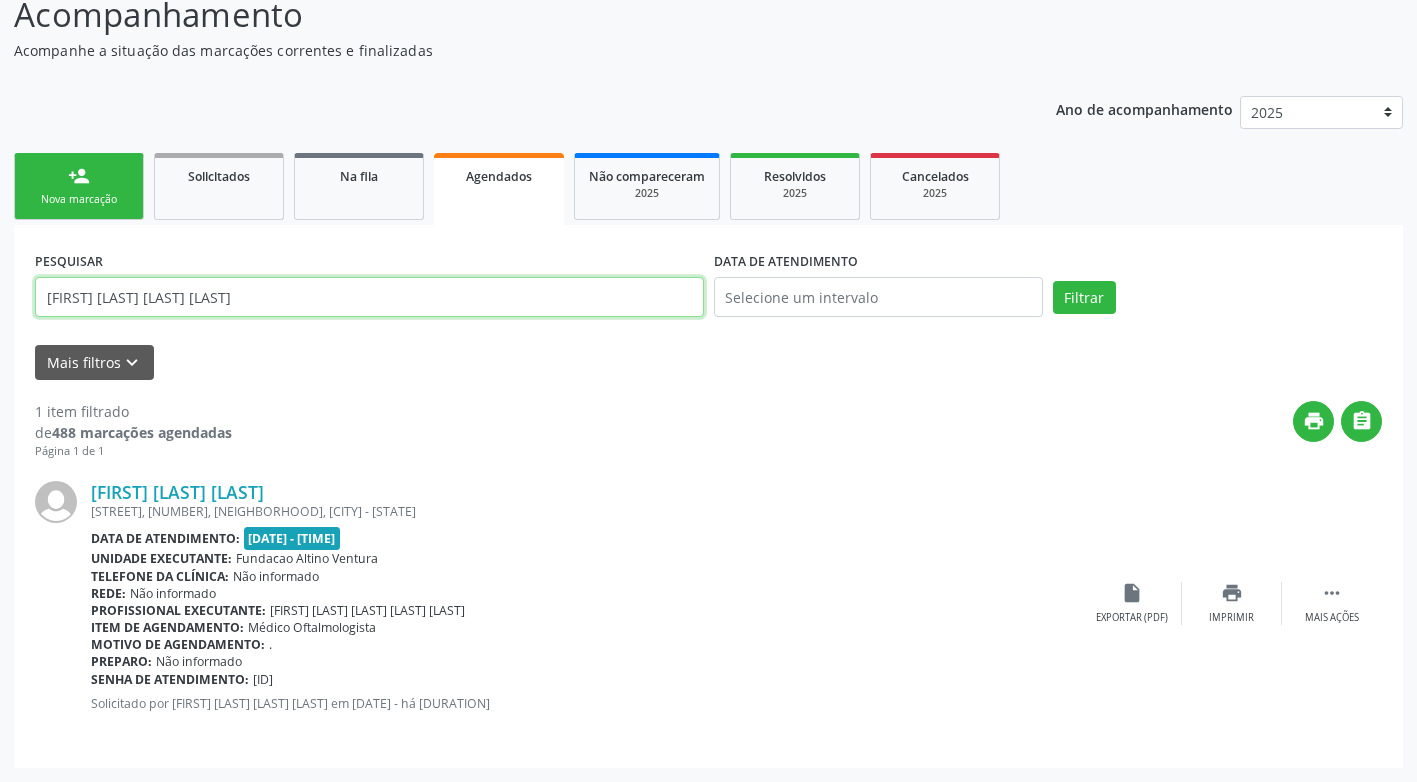 click on "[FIRST] [LAST] [LAST] [LAST]" at bounding box center [369, 297] 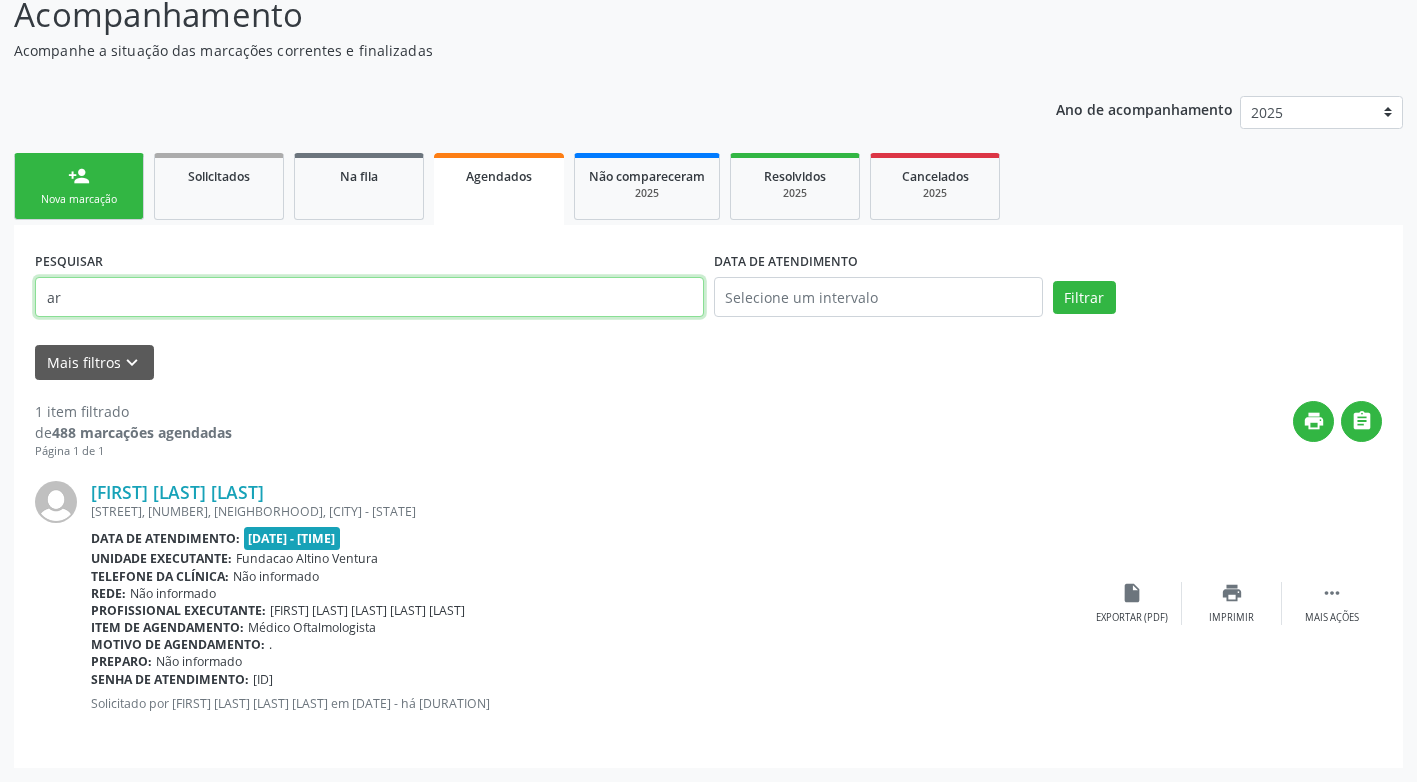 type on "a" 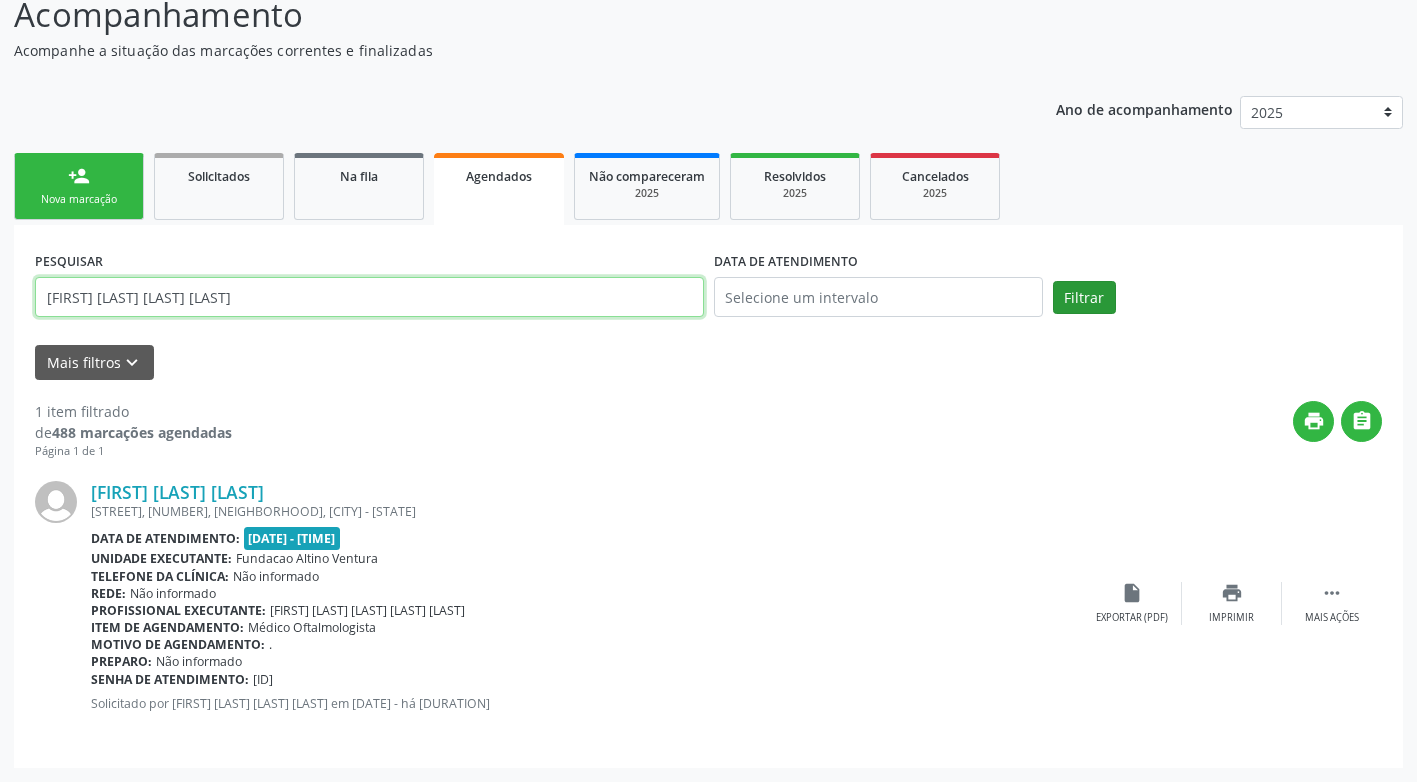 type on "[FIRST] [LAST] [LAST] [LAST]" 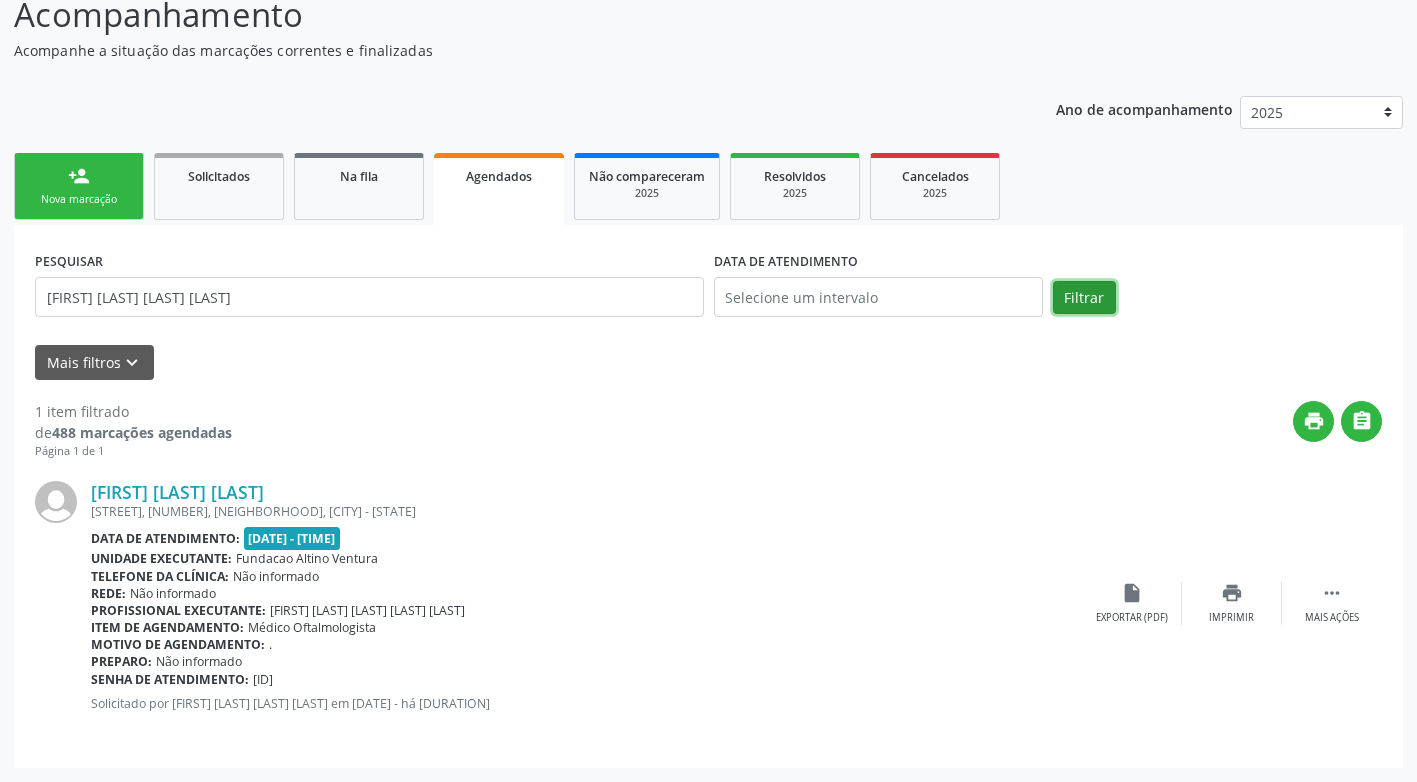 click on "Filtrar" at bounding box center (1084, 298) 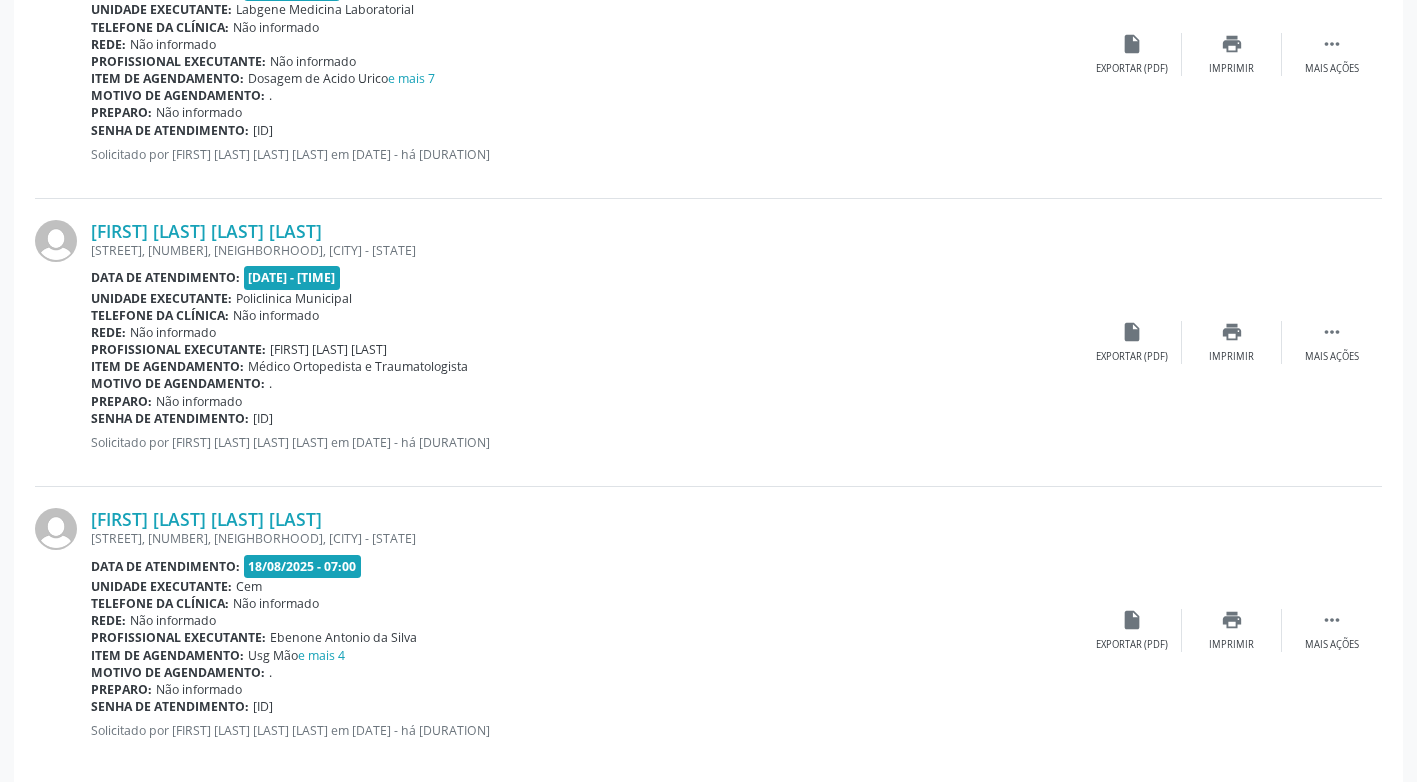 scroll, scrollTop: 722, scrollLeft: 0, axis: vertical 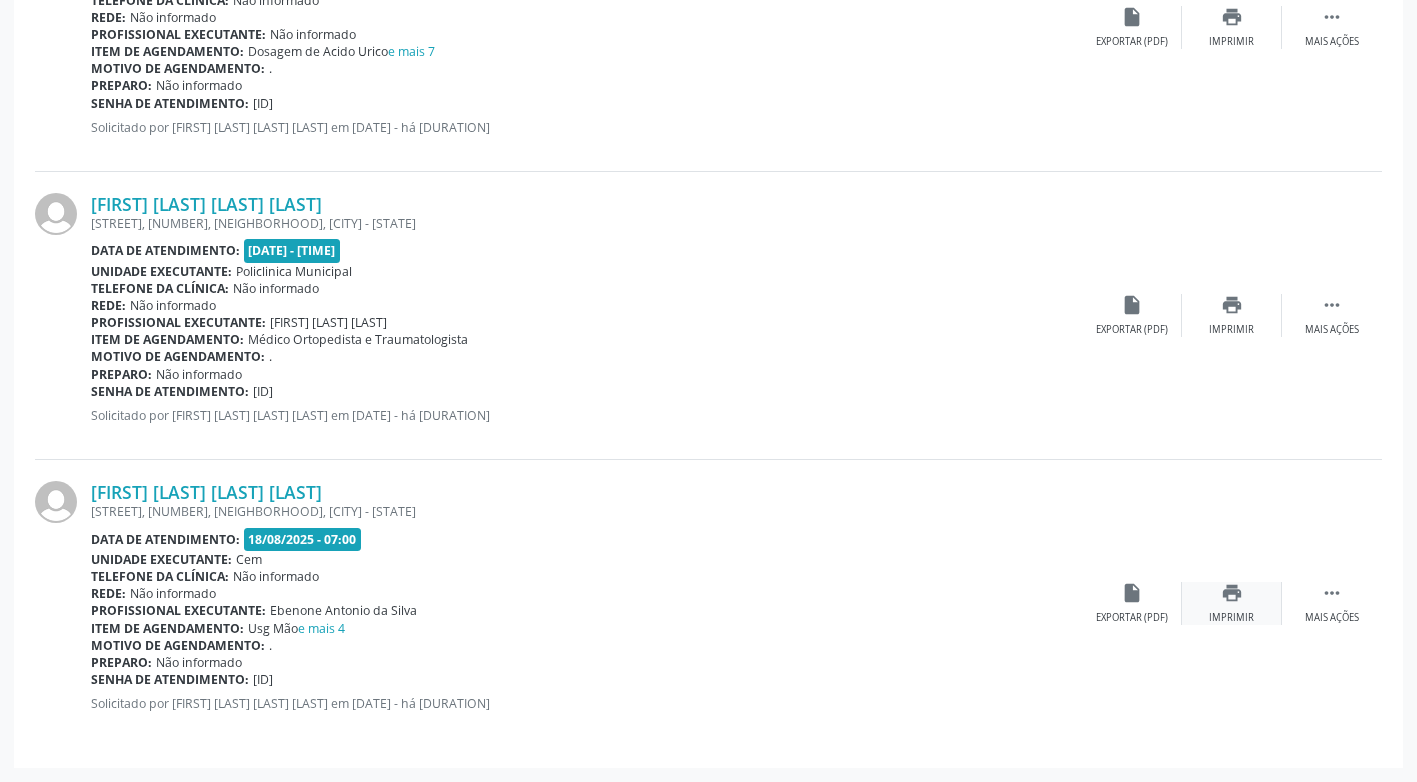 click on "print" at bounding box center [1232, 593] 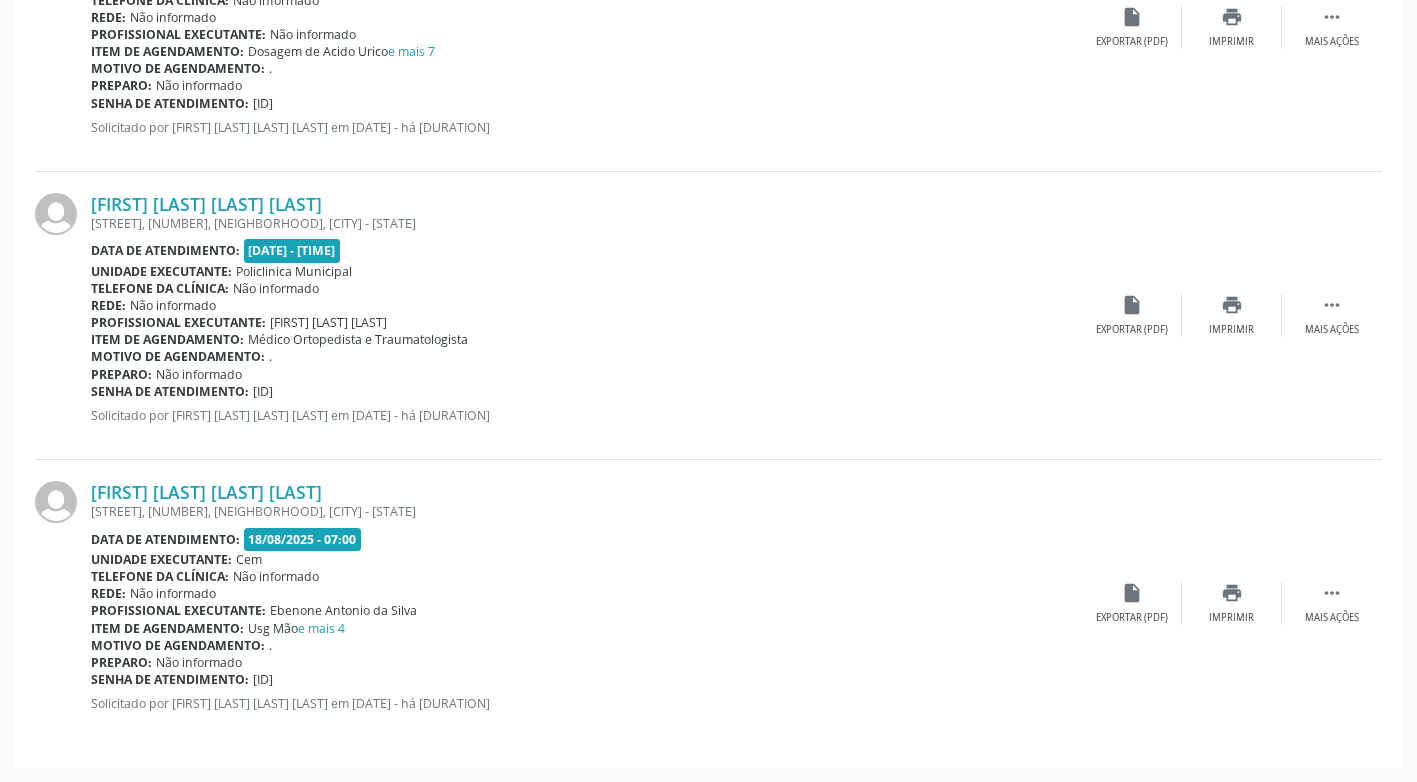 scroll, scrollTop: 0, scrollLeft: 0, axis: both 